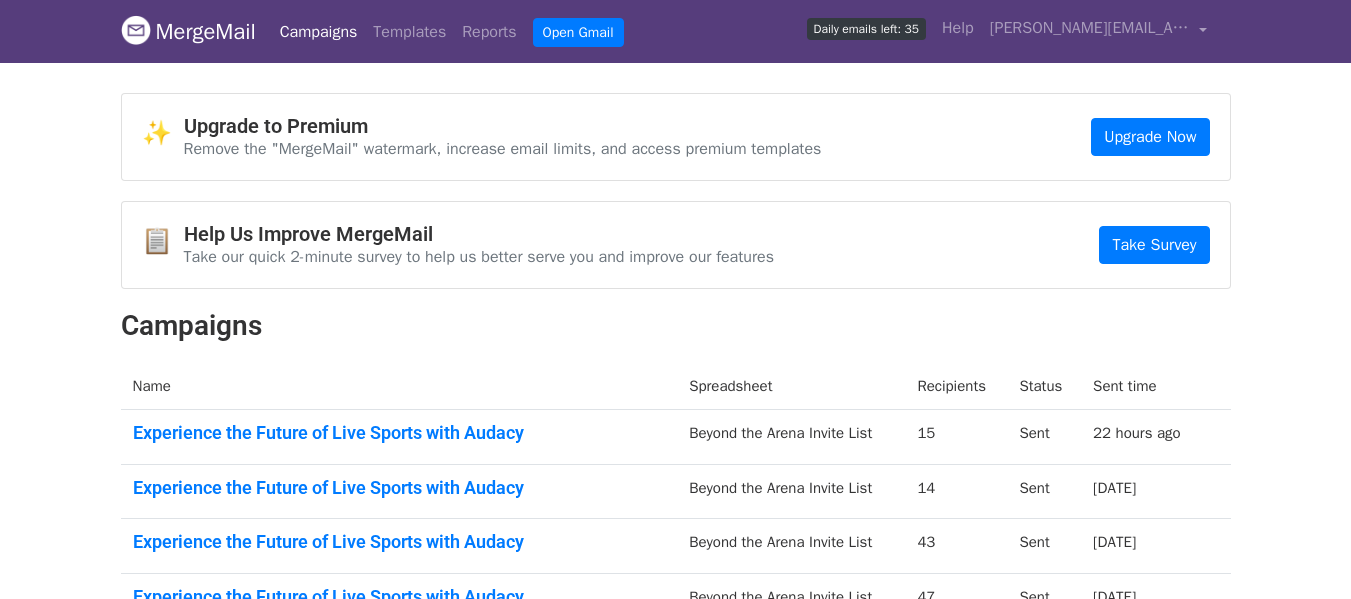 scroll, scrollTop: 0, scrollLeft: 0, axis: both 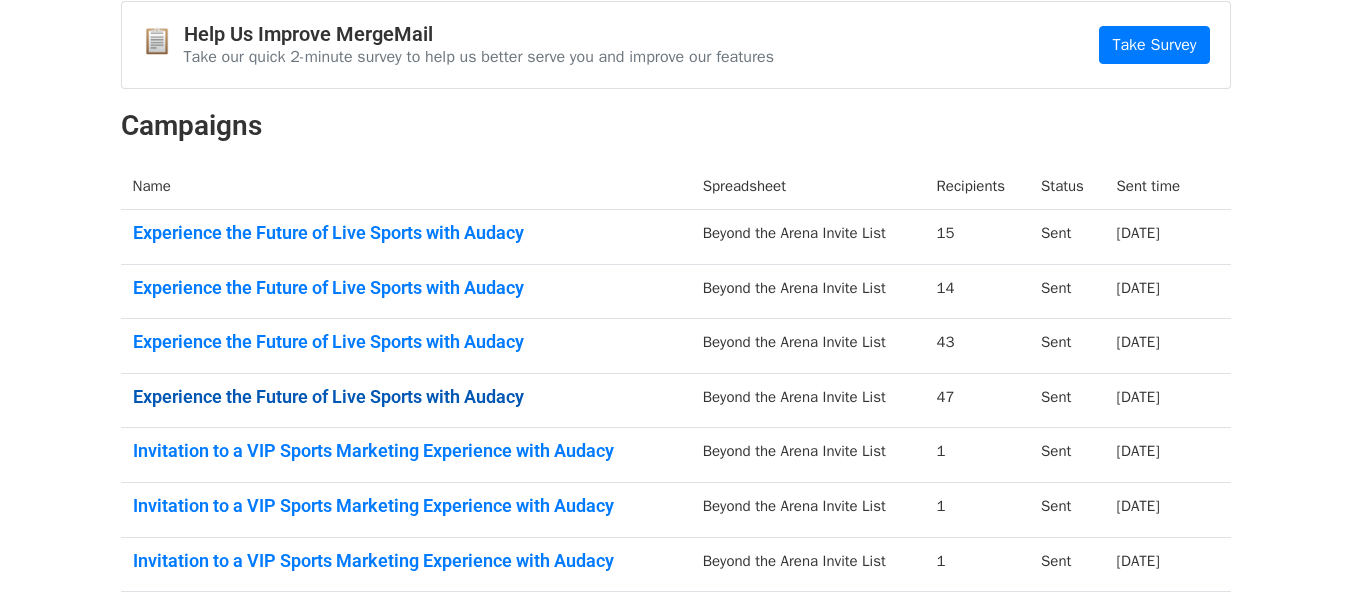 click on "Experience the Future of Live Sports with Audacy" at bounding box center (406, 397) 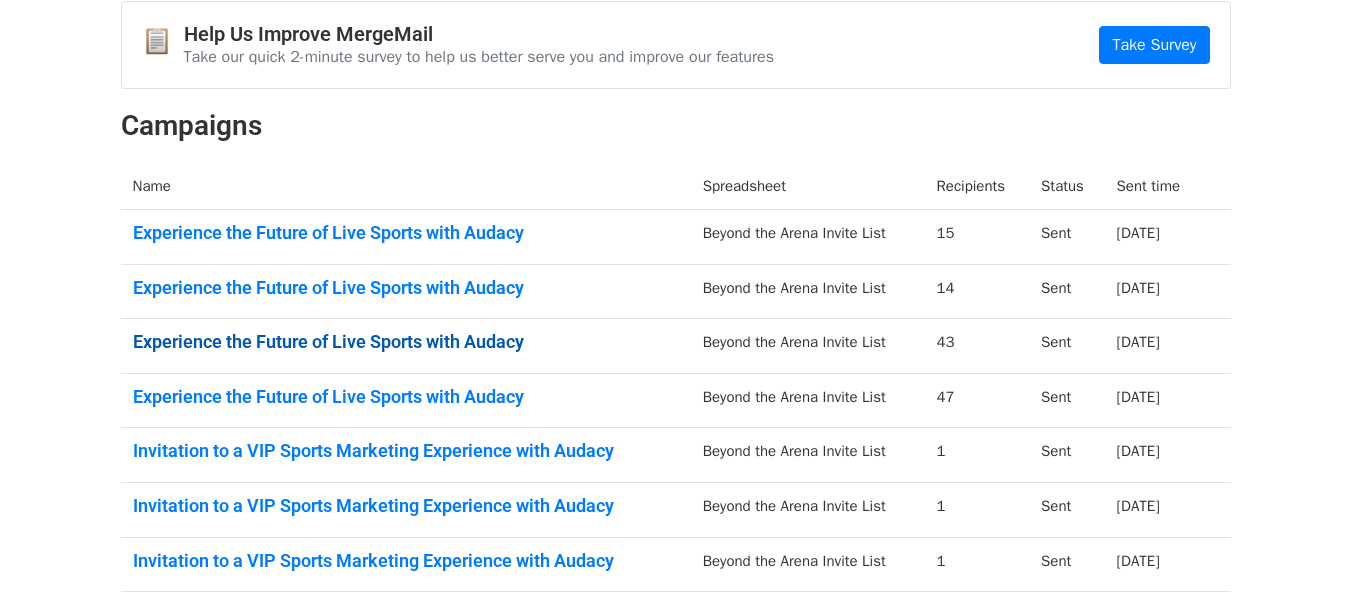 click on "Experience the Future of Live Sports with Audacy" at bounding box center [406, 342] 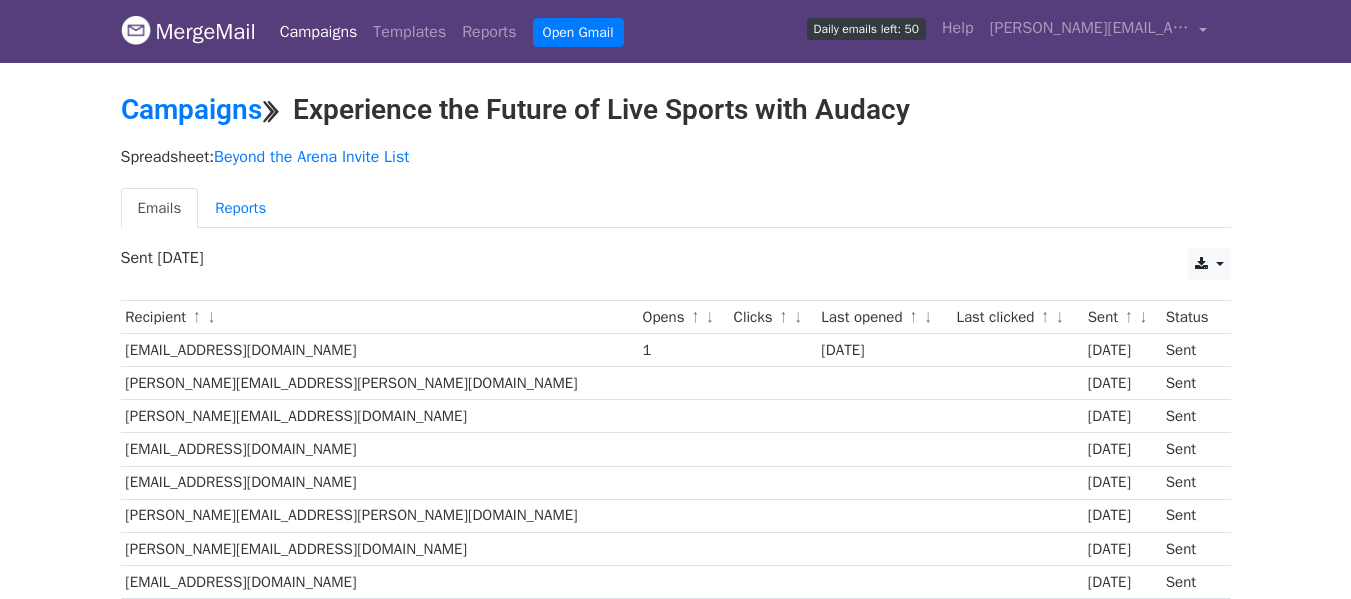 scroll, scrollTop: 0, scrollLeft: 0, axis: both 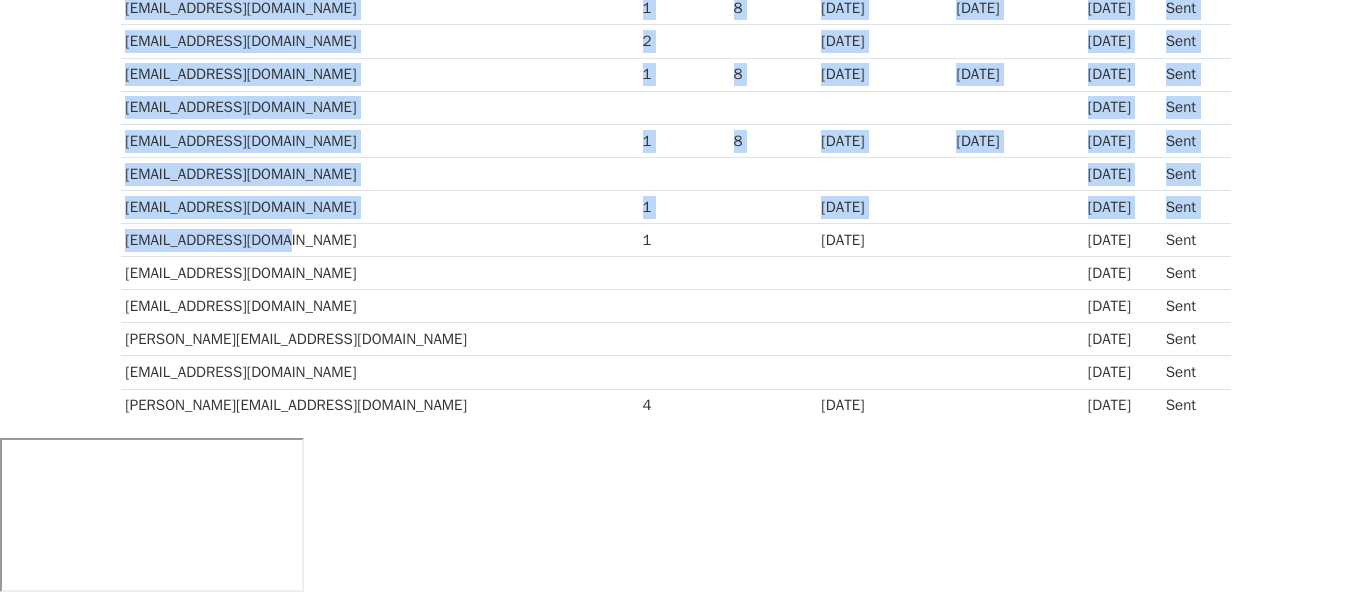 drag, startPoint x: 118, startPoint y: 234, endPoint x: 327, endPoint y: 239, distance: 209.0598 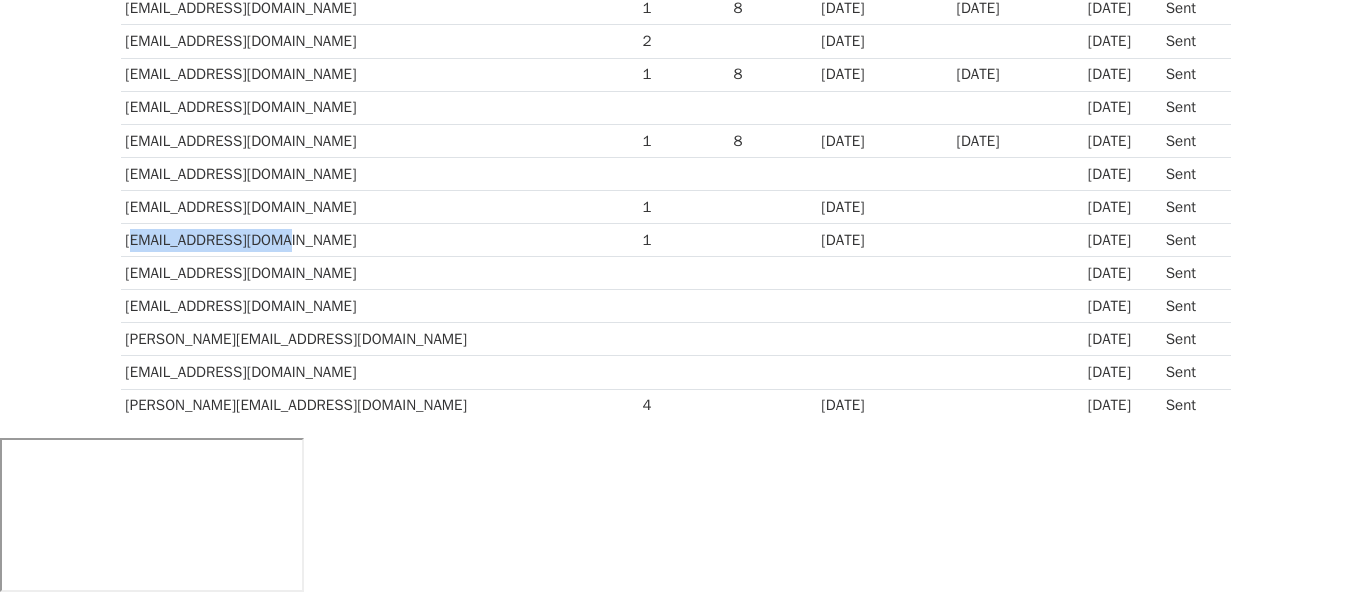 drag, startPoint x: 127, startPoint y: 234, endPoint x: 284, endPoint y: 240, distance: 157.11461 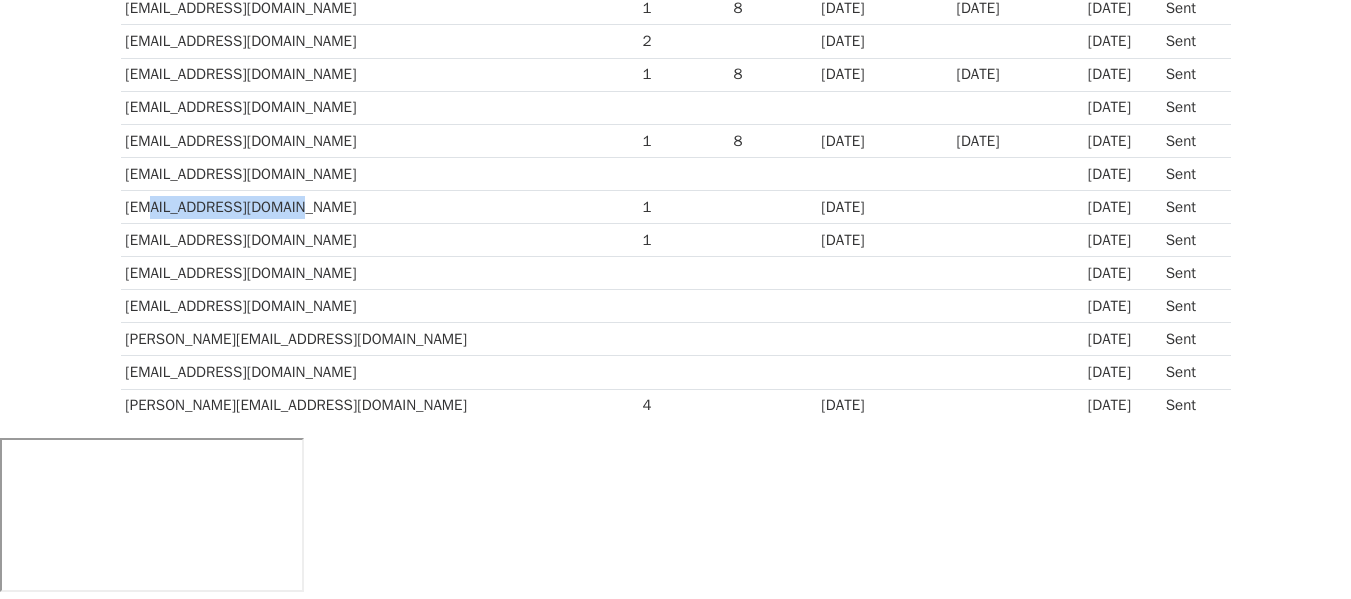 drag, startPoint x: 200, startPoint y: 210, endPoint x: 322, endPoint y: 208, distance: 122.016396 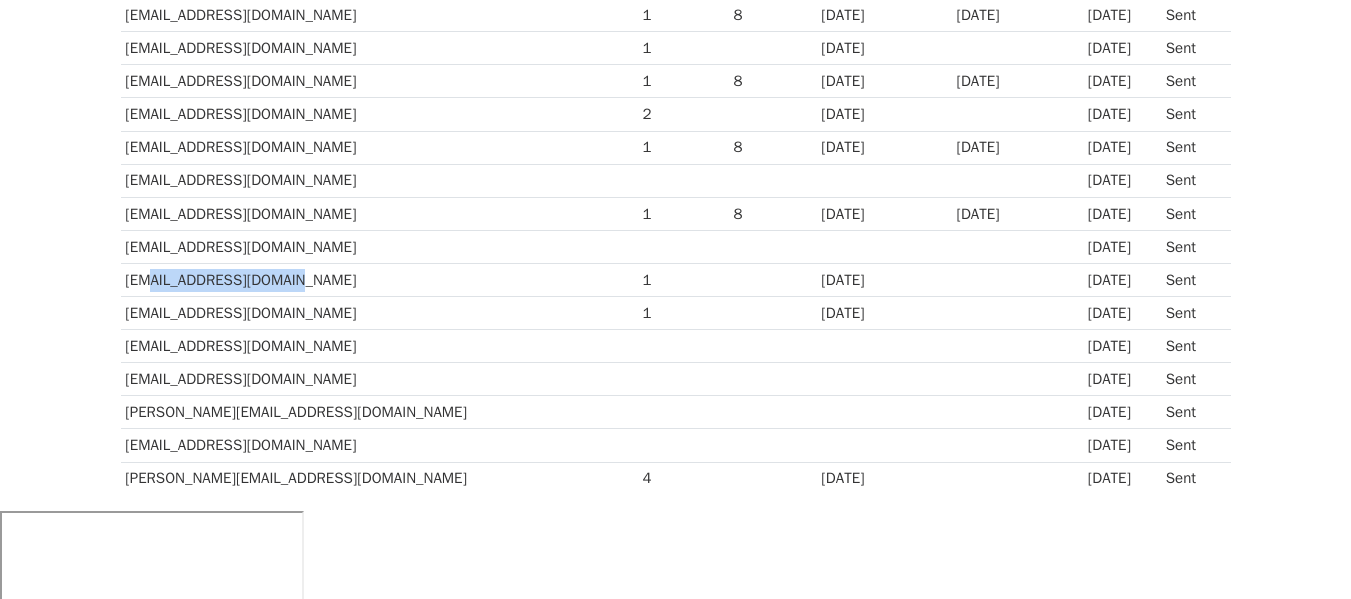 scroll, scrollTop: 1267, scrollLeft: 0, axis: vertical 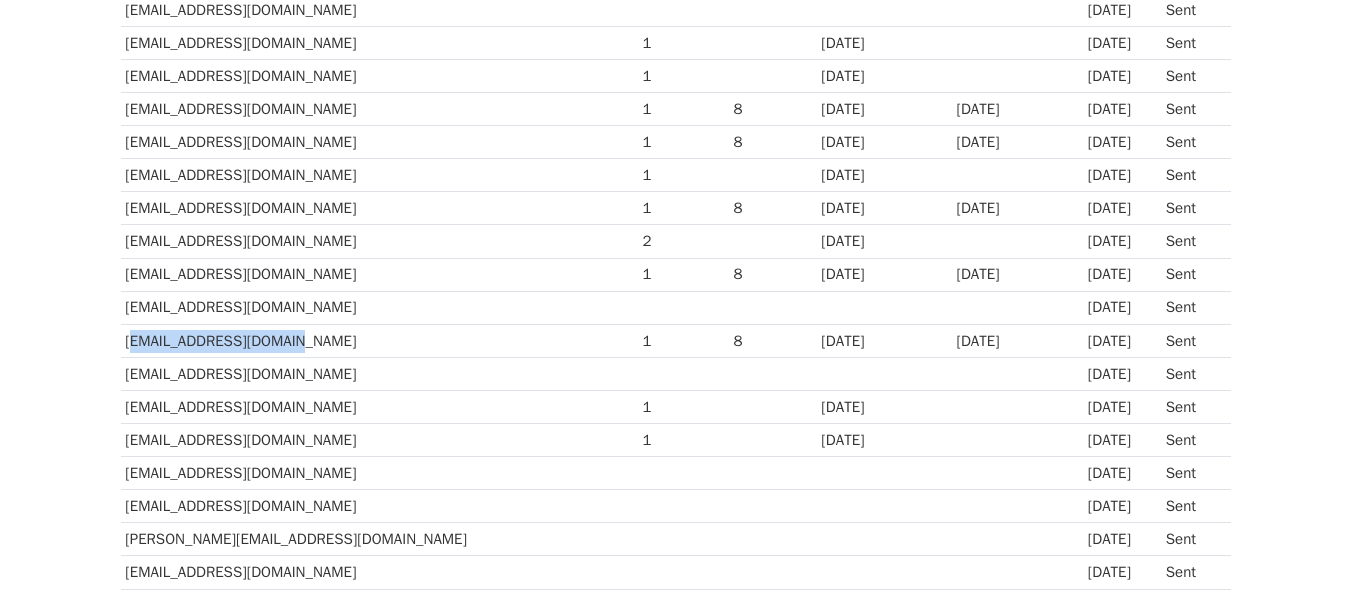 drag, startPoint x: 125, startPoint y: 341, endPoint x: 293, endPoint y: 341, distance: 168 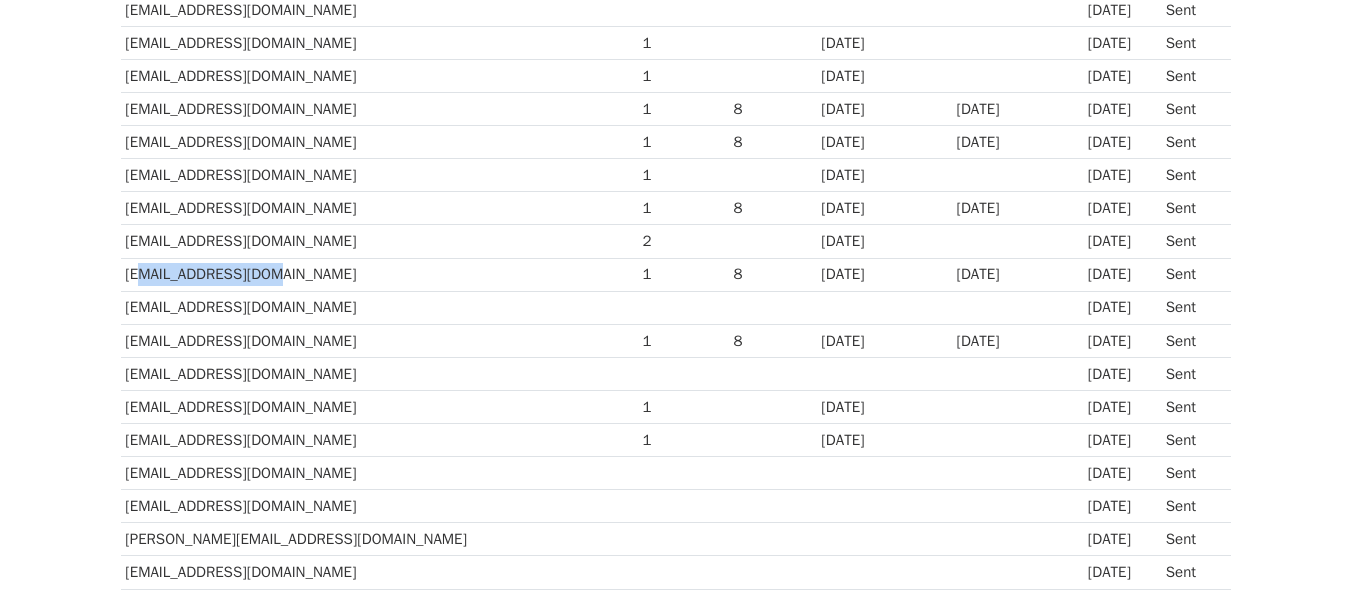 drag, startPoint x: 134, startPoint y: 269, endPoint x: 284, endPoint y: 261, distance: 150.21318 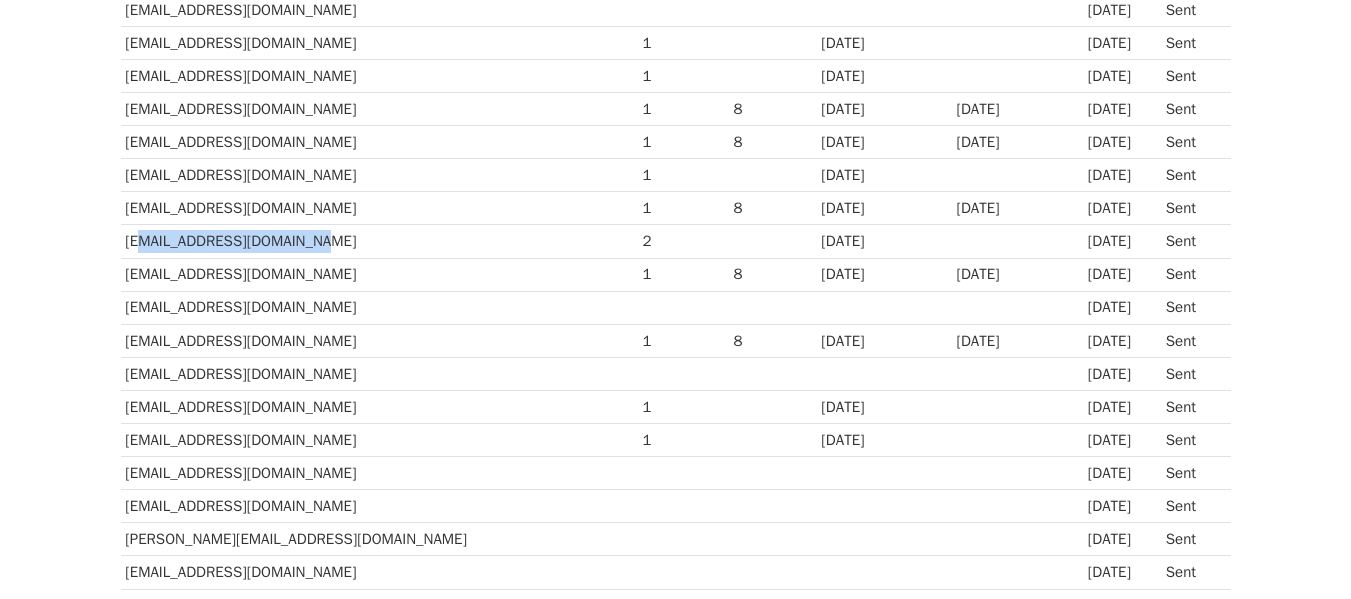 drag, startPoint x: 136, startPoint y: 243, endPoint x: 318, endPoint y: 251, distance: 182.17574 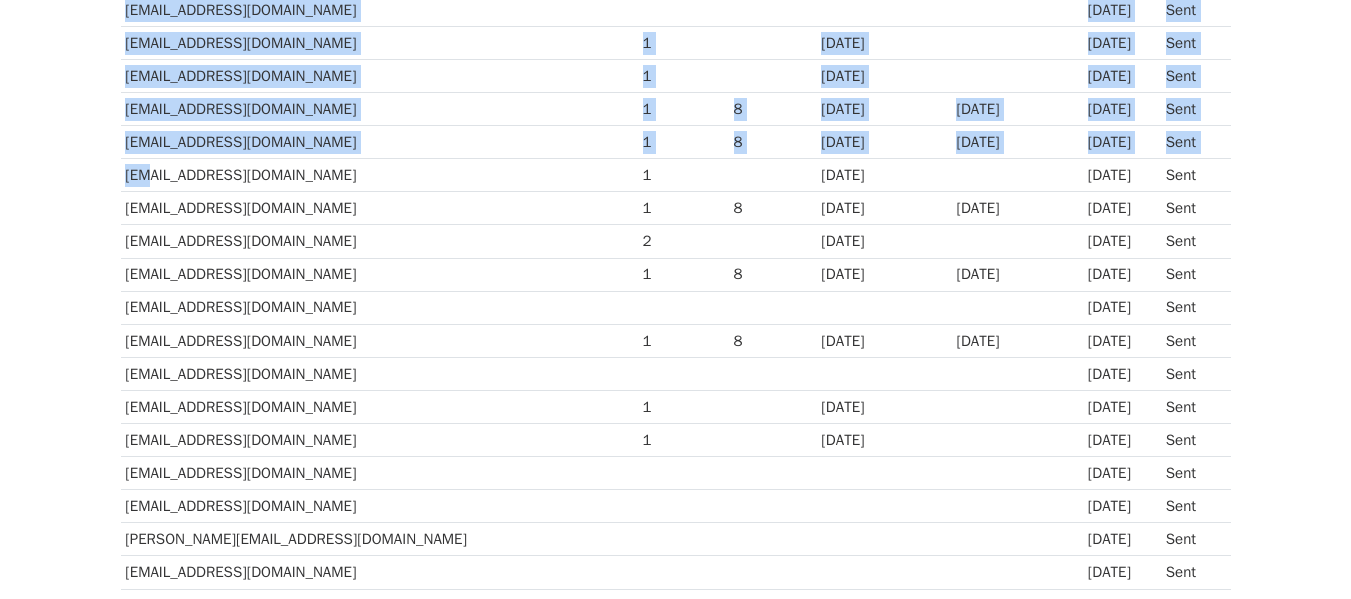 drag, startPoint x: 117, startPoint y: 156, endPoint x: 146, endPoint y: 167, distance: 31.016125 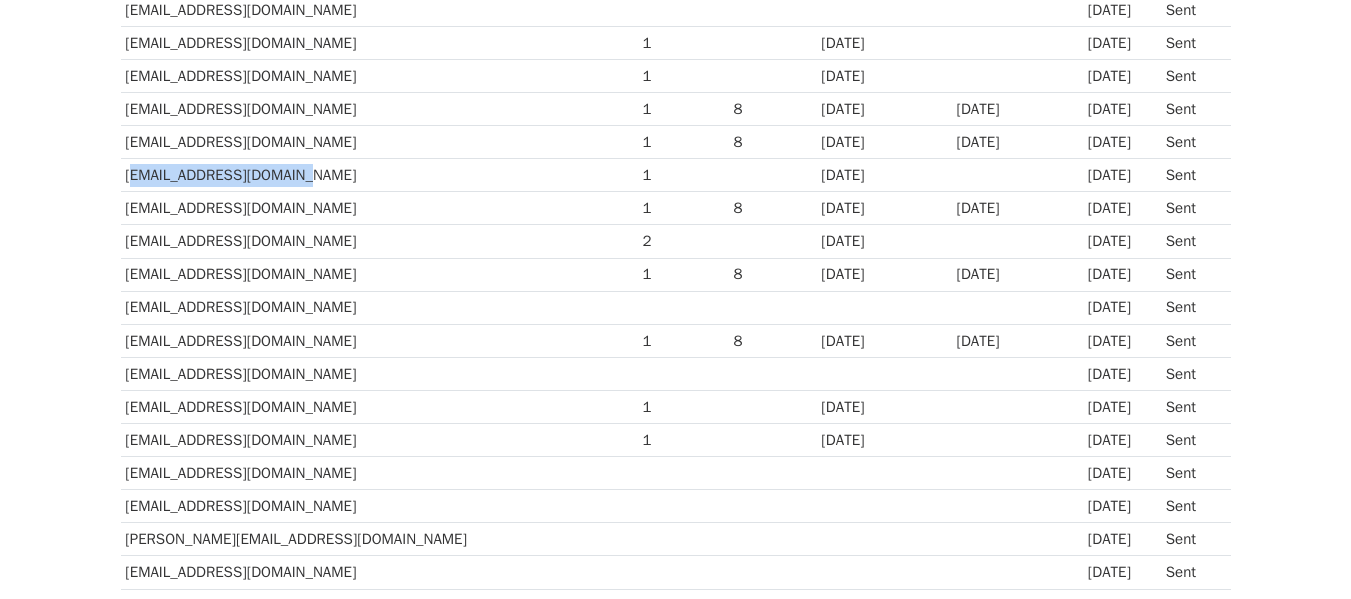 drag, startPoint x: 125, startPoint y: 170, endPoint x: 312, endPoint y: 174, distance: 187.04277 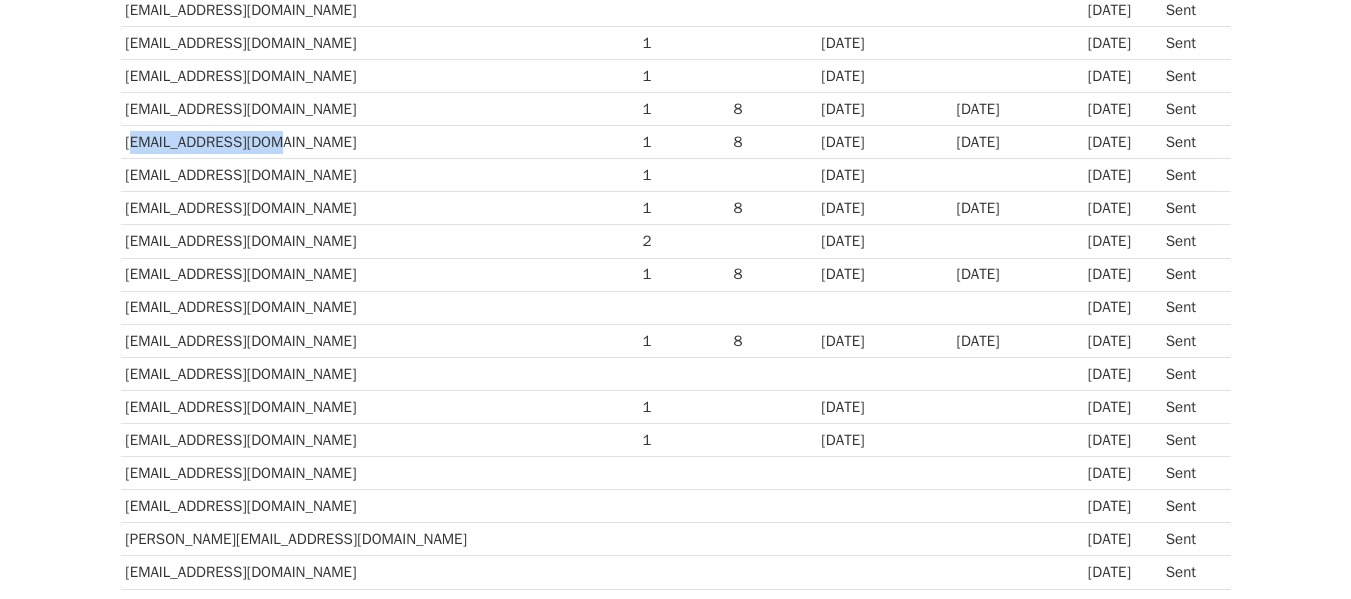 drag, startPoint x: 162, startPoint y: 145, endPoint x: 278, endPoint y: 142, distance: 116.03879 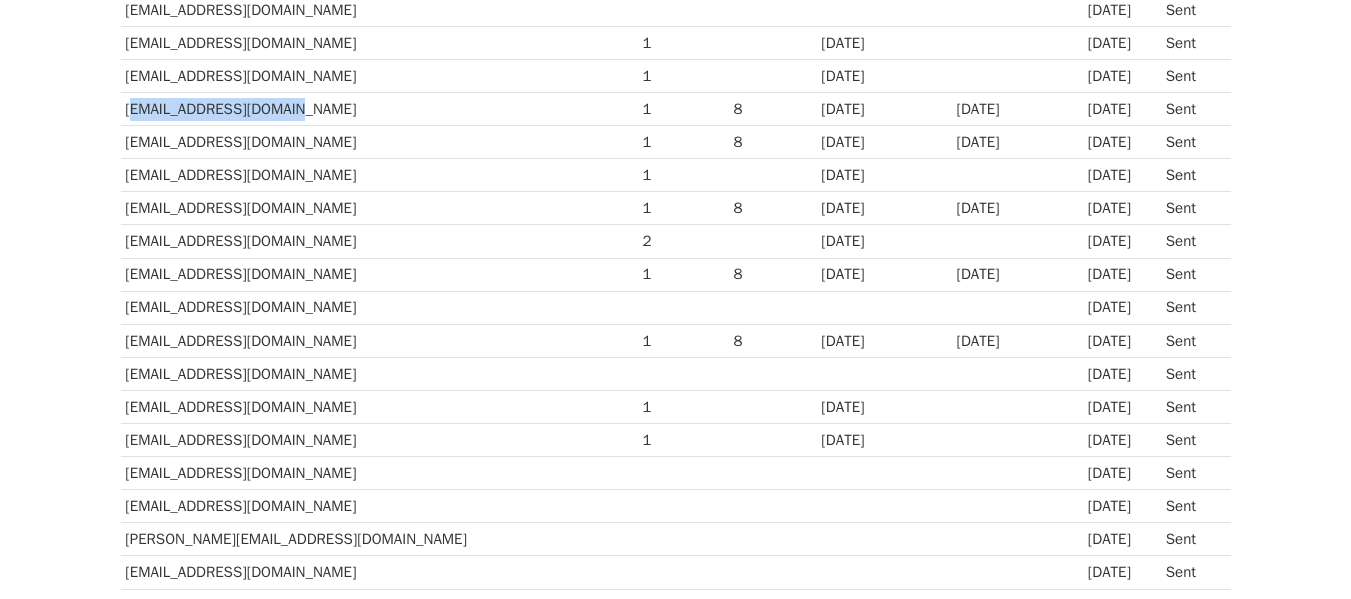 drag, startPoint x: 125, startPoint y: 108, endPoint x: 293, endPoint y: 108, distance: 168 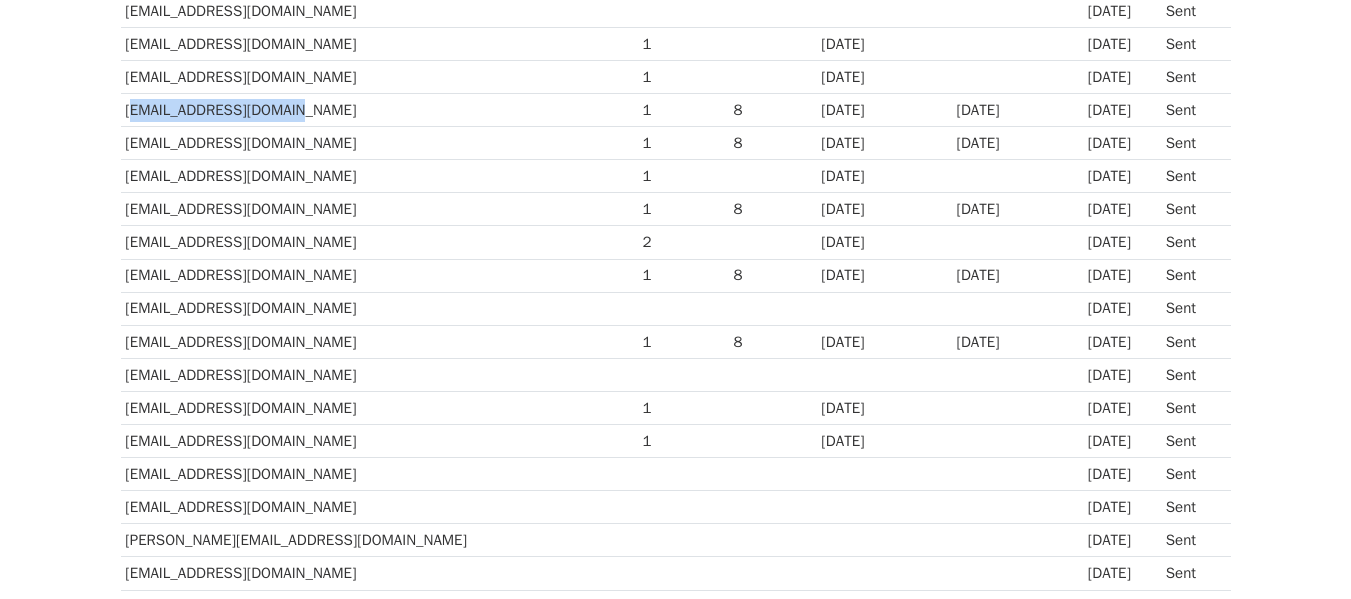 scroll, scrollTop: 1167, scrollLeft: 0, axis: vertical 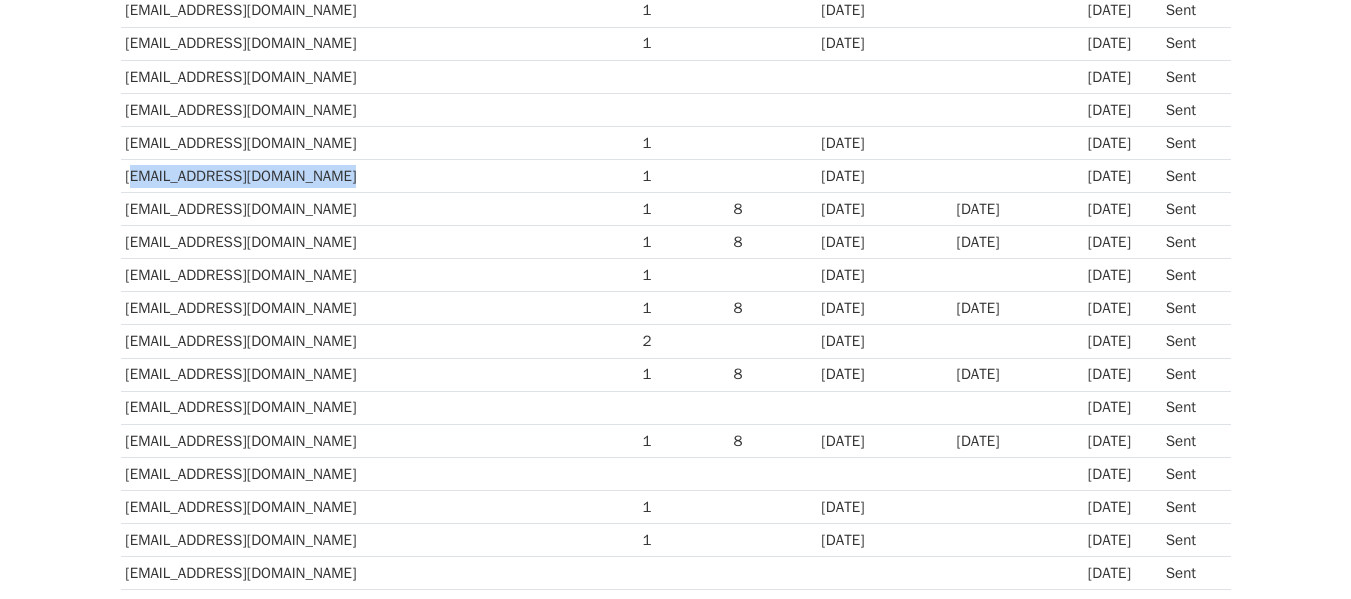 drag, startPoint x: 121, startPoint y: 172, endPoint x: 323, endPoint y: 181, distance: 202.2004 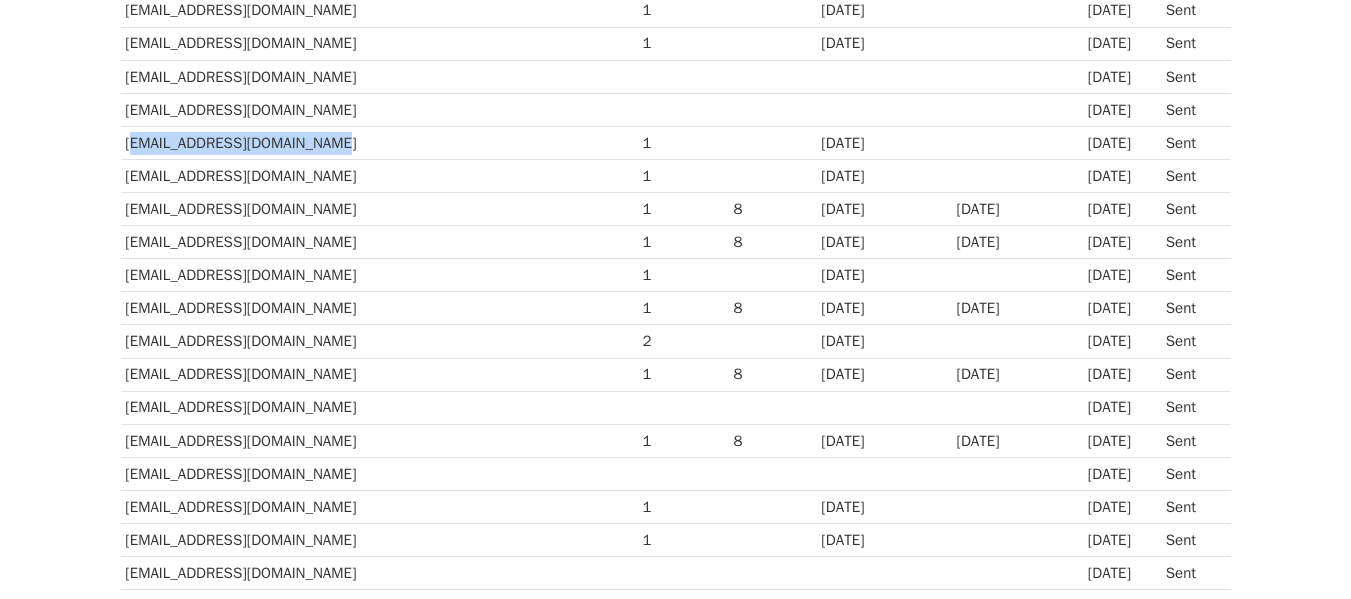 drag, startPoint x: 121, startPoint y: 147, endPoint x: 316, endPoint y: 151, distance: 195.04102 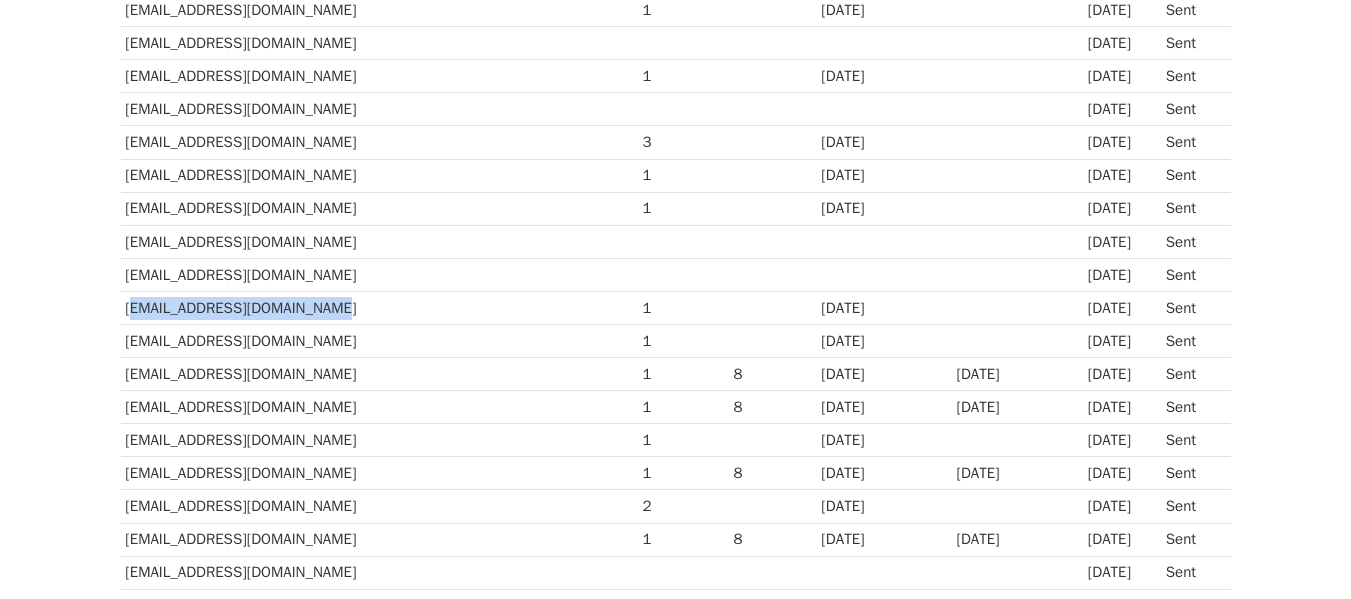 scroll, scrollTop: 967, scrollLeft: 0, axis: vertical 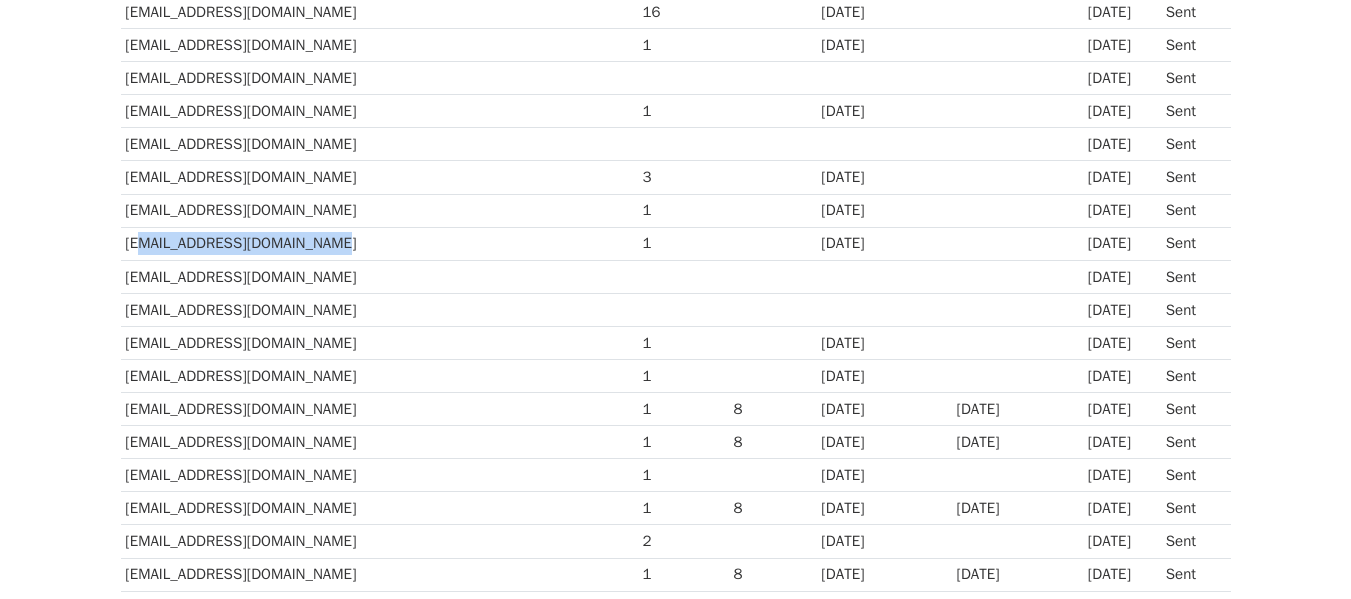 drag, startPoint x: 140, startPoint y: 242, endPoint x: 342, endPoint y: 249, distance: 202.12125 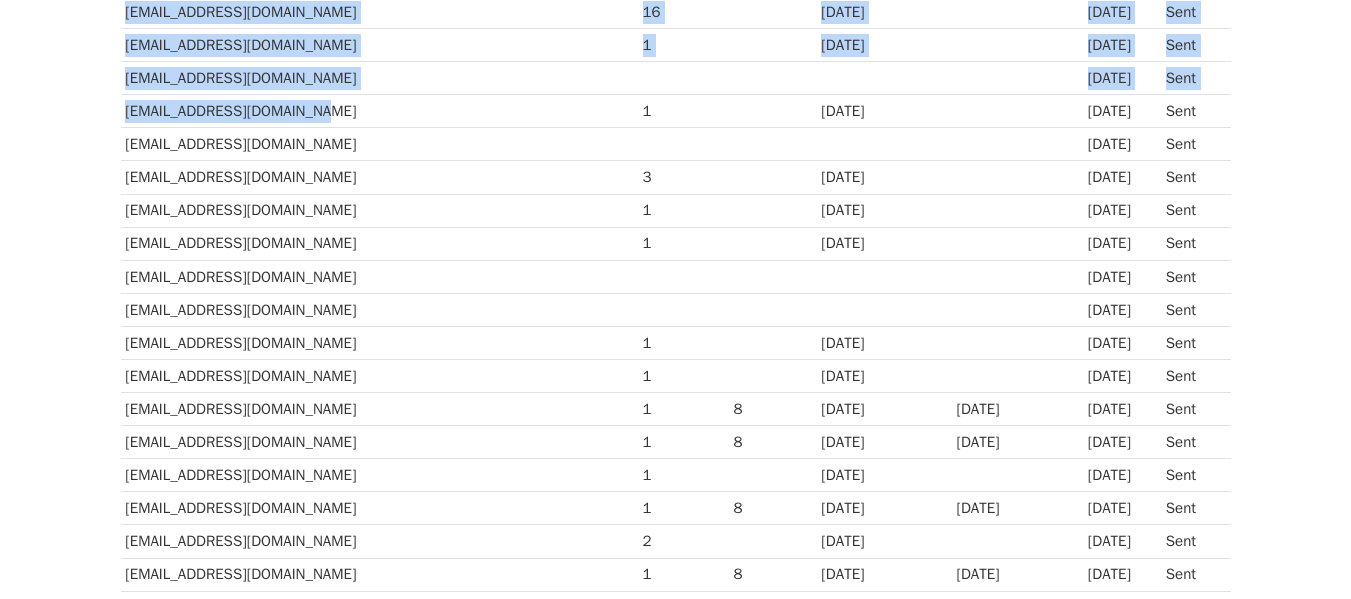 drag, startPoint x: 113, startPoint y: 108, endPoint x: 300, endPoint y: 120, distance: 187.38463 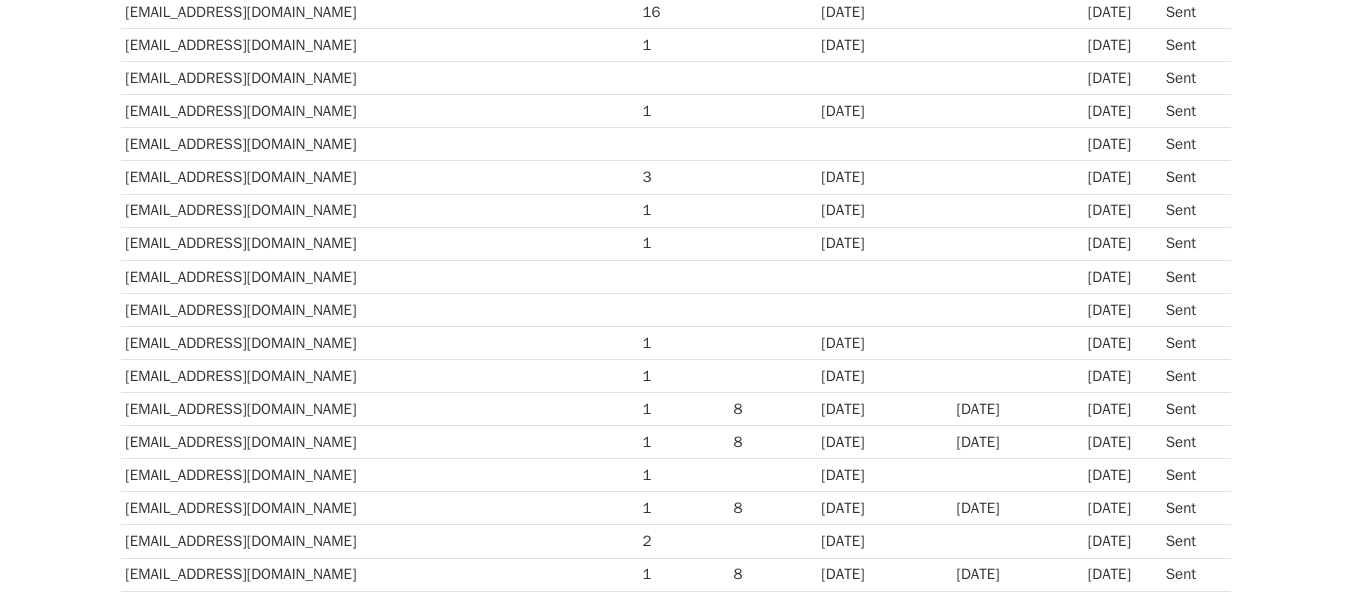 drag, startPoint x: 306, startPoint y: 119, endPoint x: 320, endPoint y: 119, distance: 14 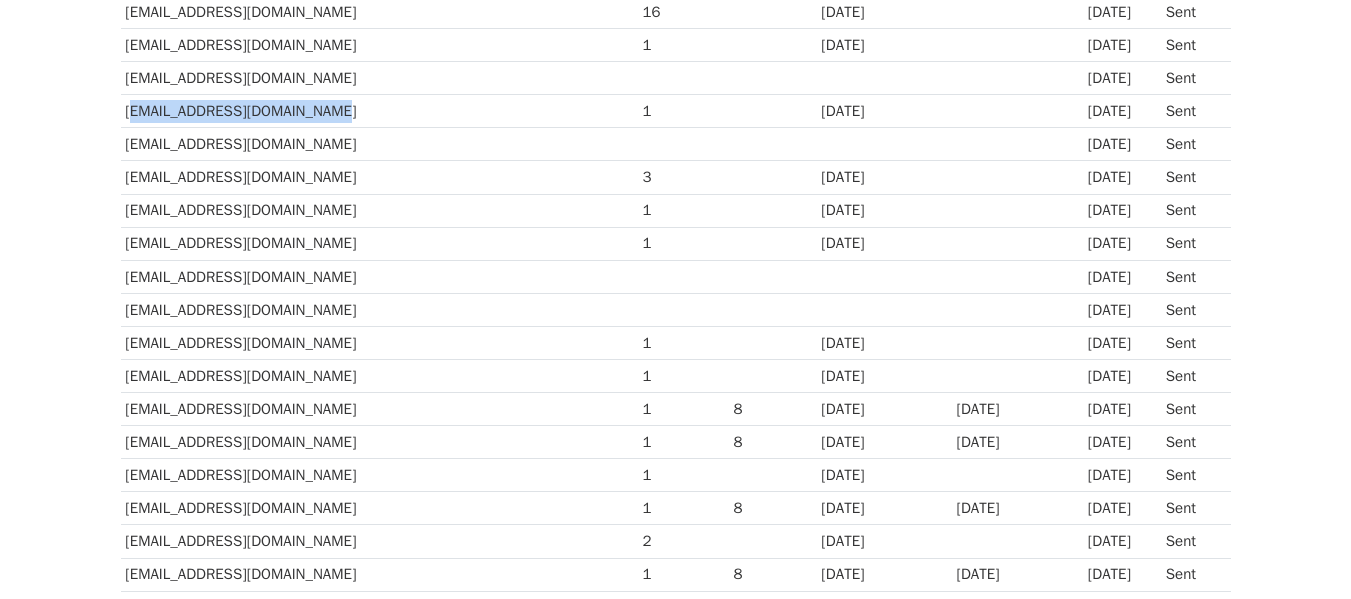 drag, startPoint x: 324, startPoint y: 119, endPoint x: 121, endPoint y: 119, distance: 203 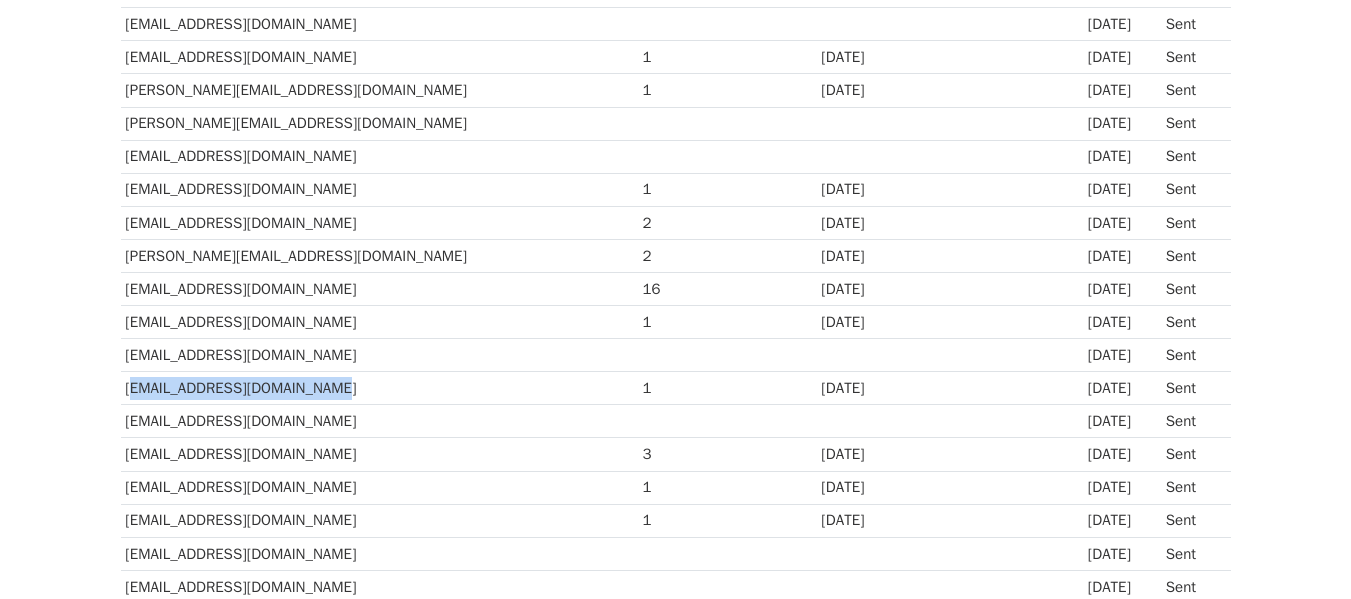 scroll, scrollTop: 667, scrollLeft: 0, axis: vertical 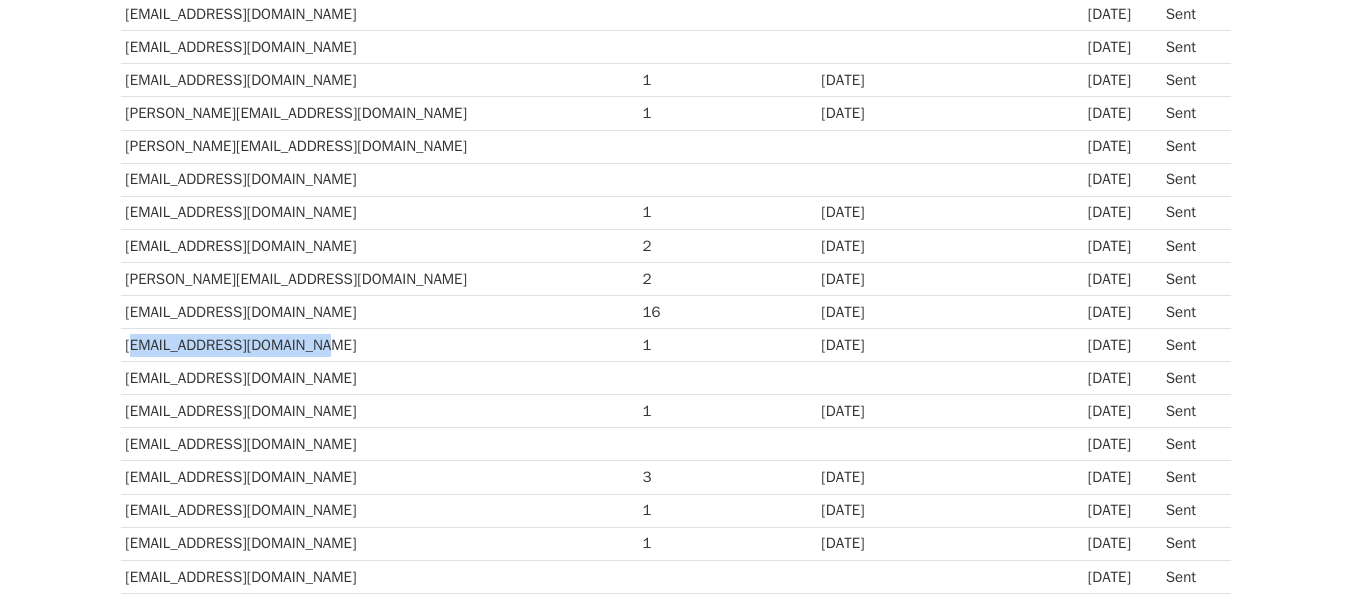 drag, startPoint x: 134, startPoint y: 353, endPoint x: 309, endPoint y: 353, distance: 175 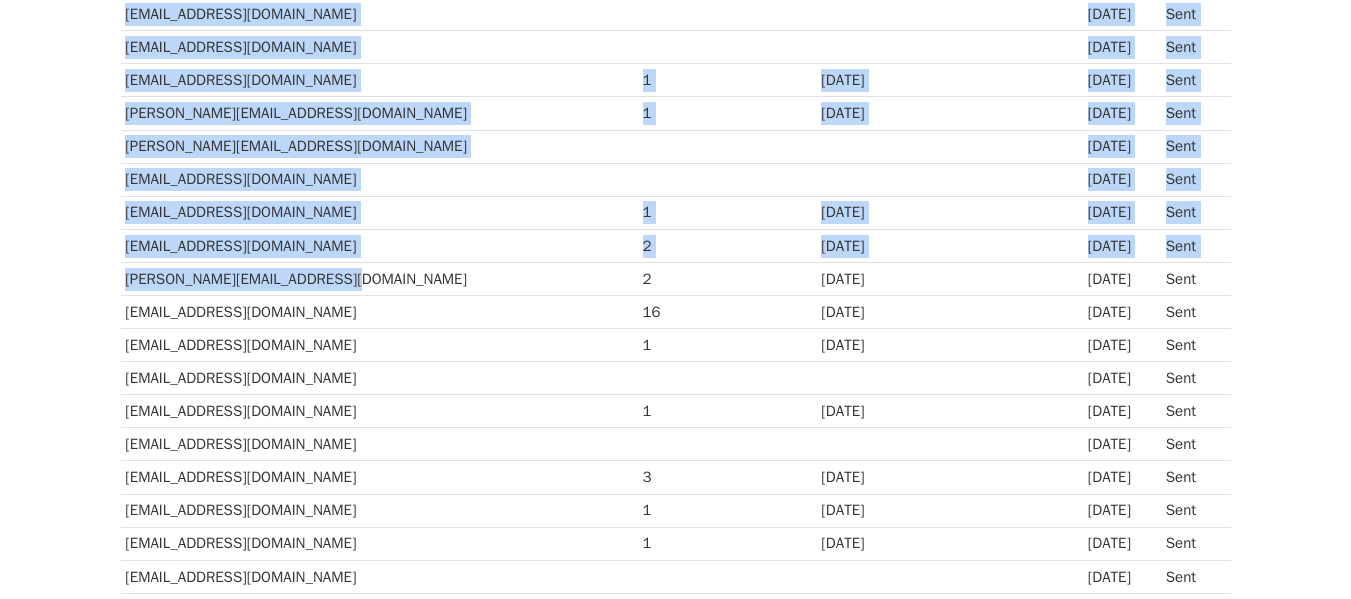 drag, startPoint x: 118, startPoint y: 280, endPoint x: 368, endPoint y: 277, distance: 250.018 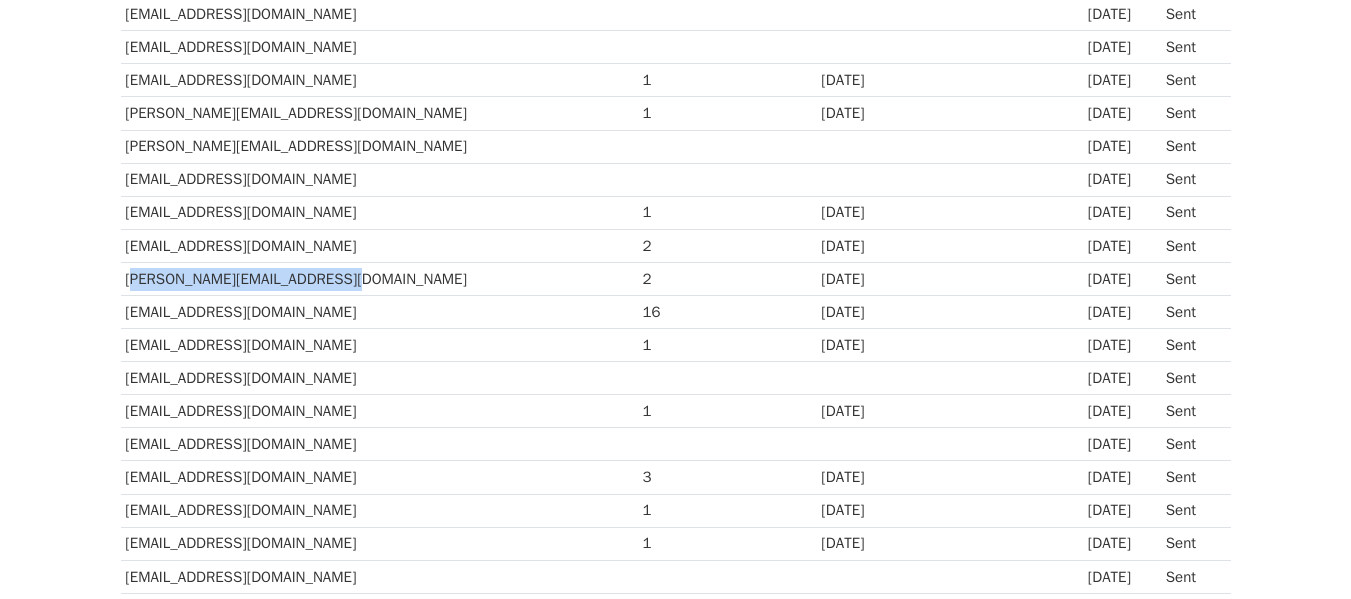 drag, startPoint x: 126, startPoint y: 277, endPoint x: 342, endPoint y: 282, distance: 216.05786 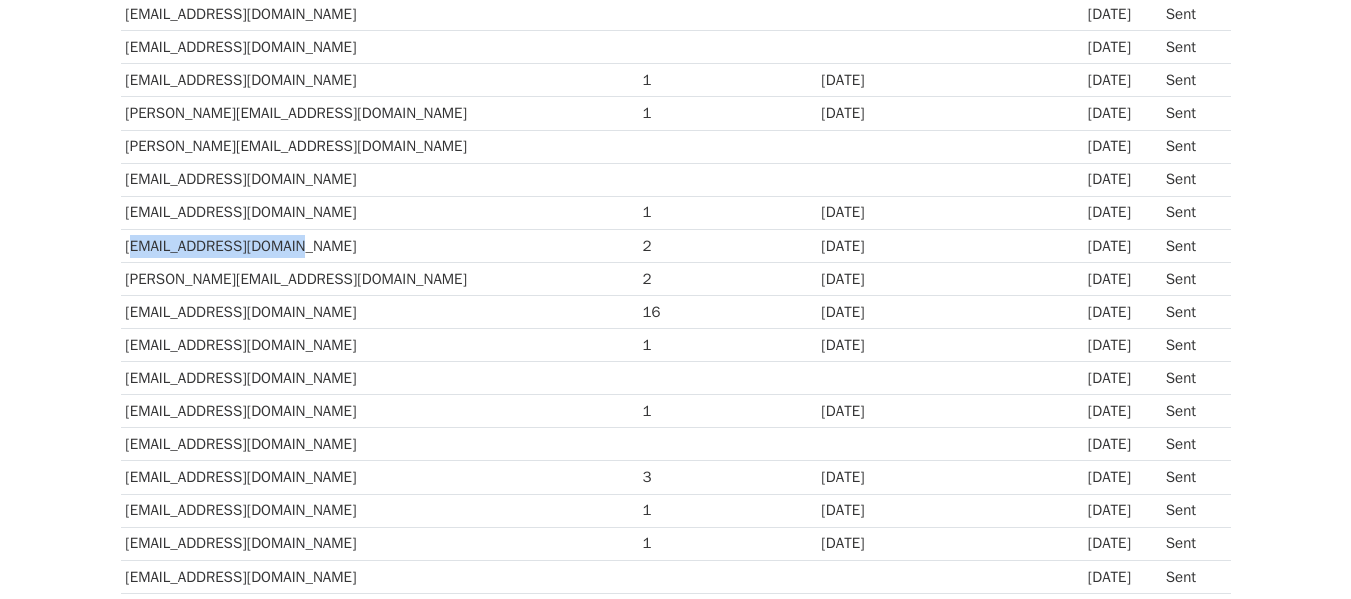drag, startPoint x: 120, startPoint y: 247, endPoint x: 279, endPoint y: 233, distance: 159.61516 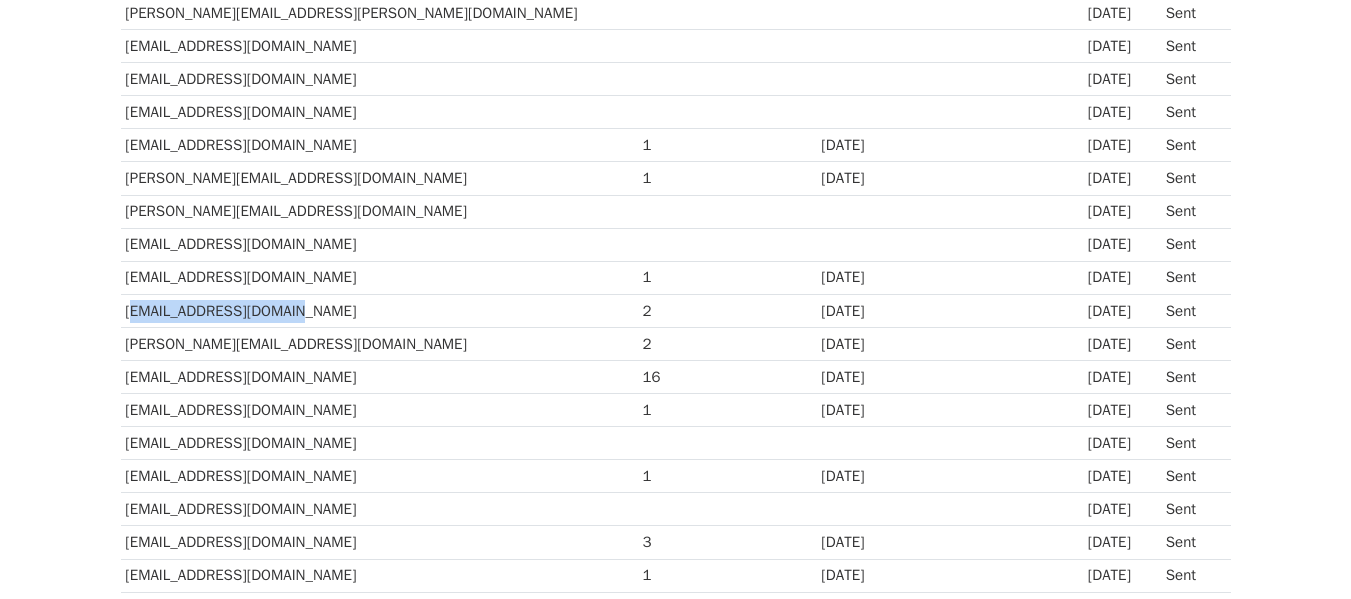 scroll, scrollTop: 567, scrollLeft: 0, axis: vertical 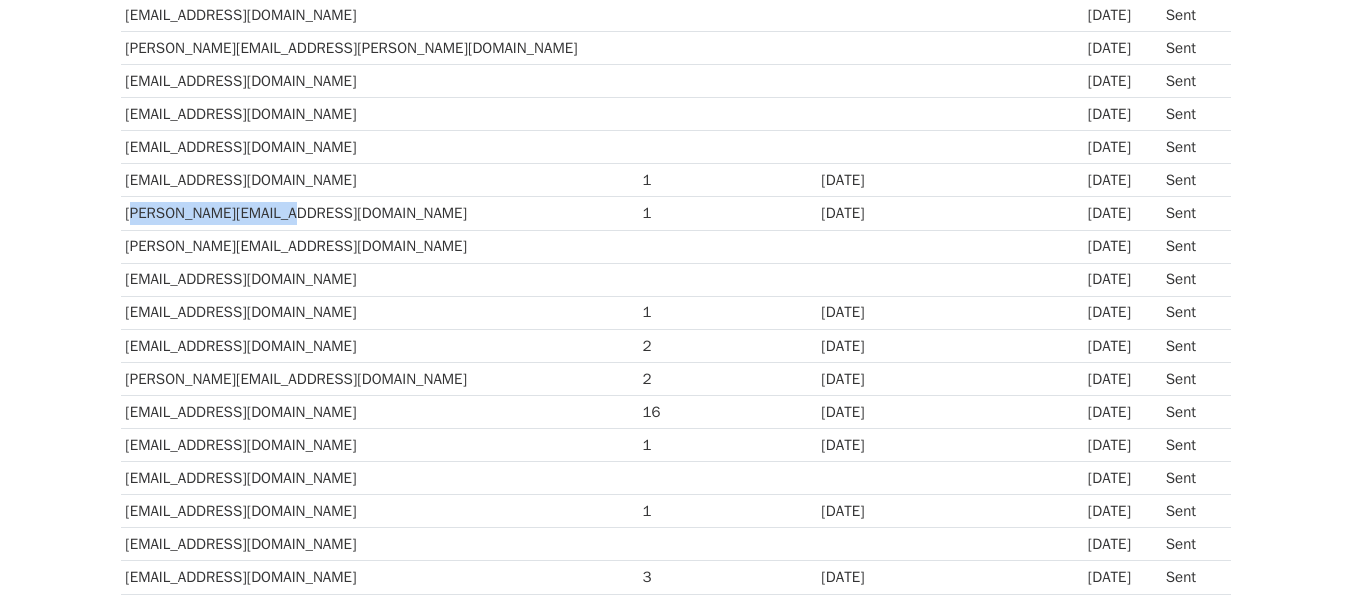 drag, startPoint x: 279, startPoint y: 214, endPoint x: 122, endPoint y: 211, distance: 157.02866 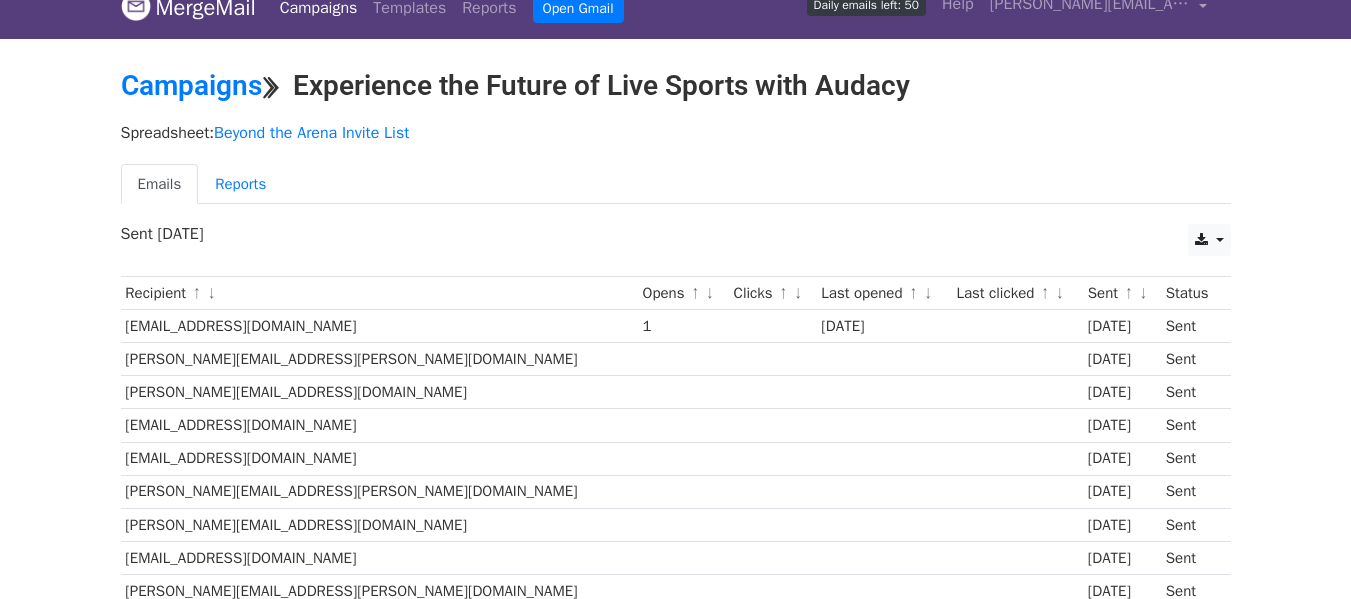 scroll, scrollTop: 0, scrollLeft: 0, axis: both 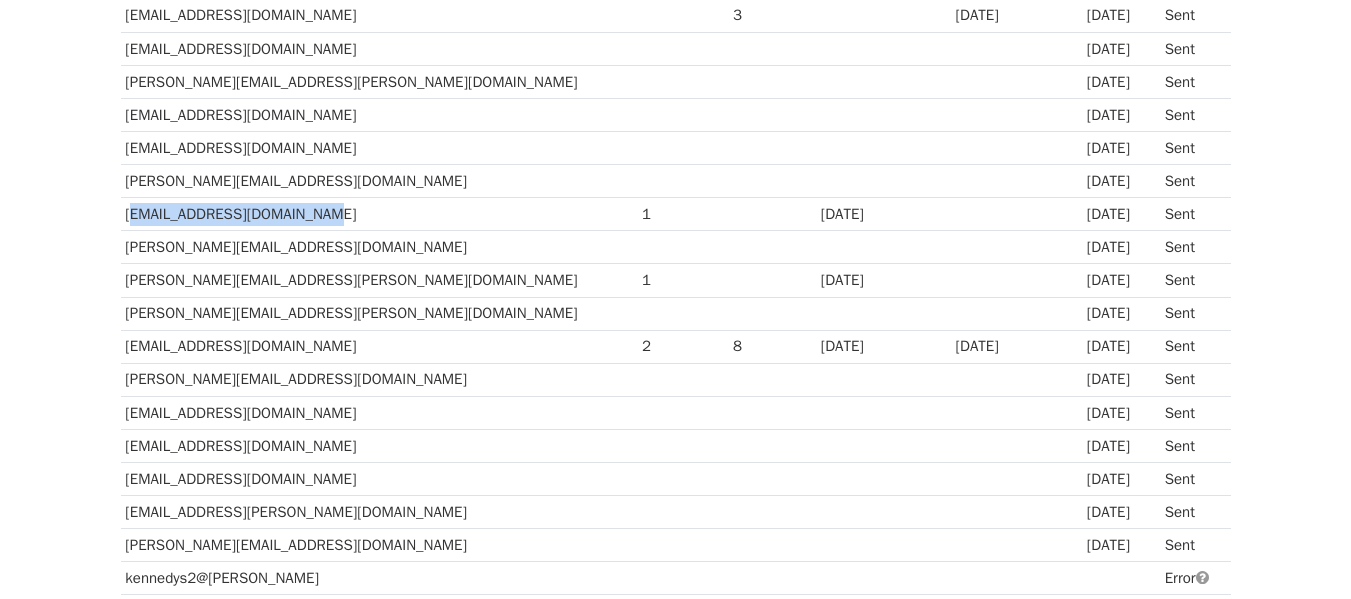 drag, startPoint x: 123, startPoint y: 224, endPoint x: 325, endPoint y: 226, distance: 202.0099 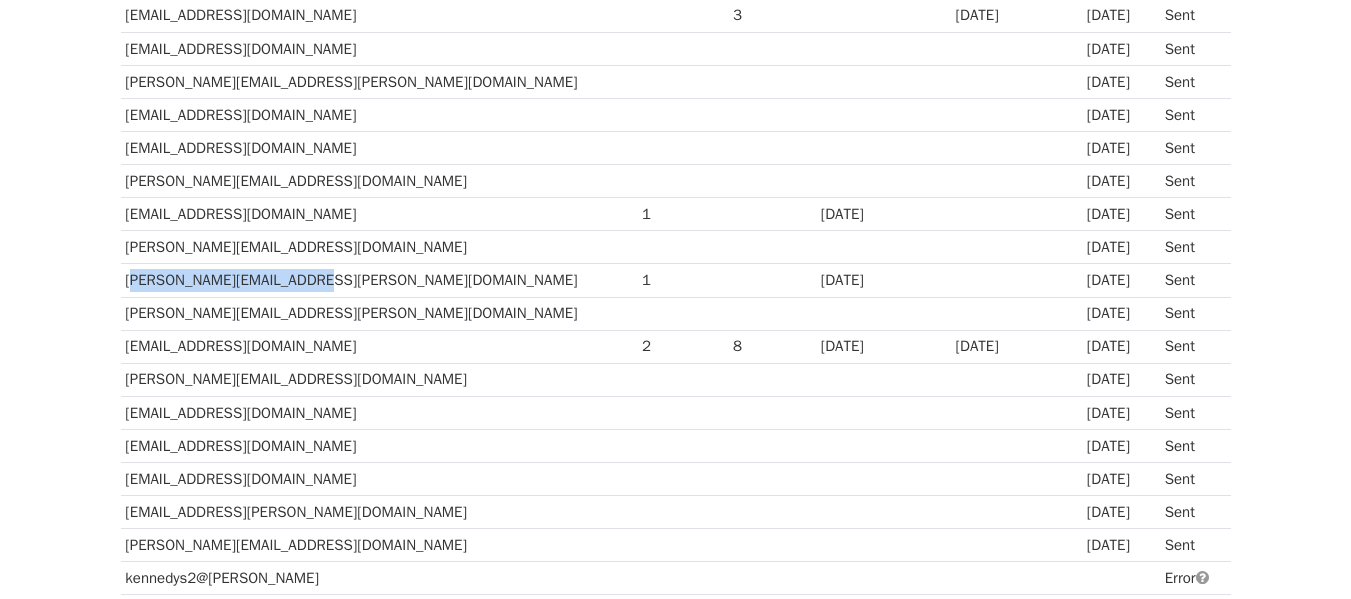 drag, startPoint x: 127, startPoint y: 277, endPoint x: 309, endPoint y: 283, distance: 182.09888 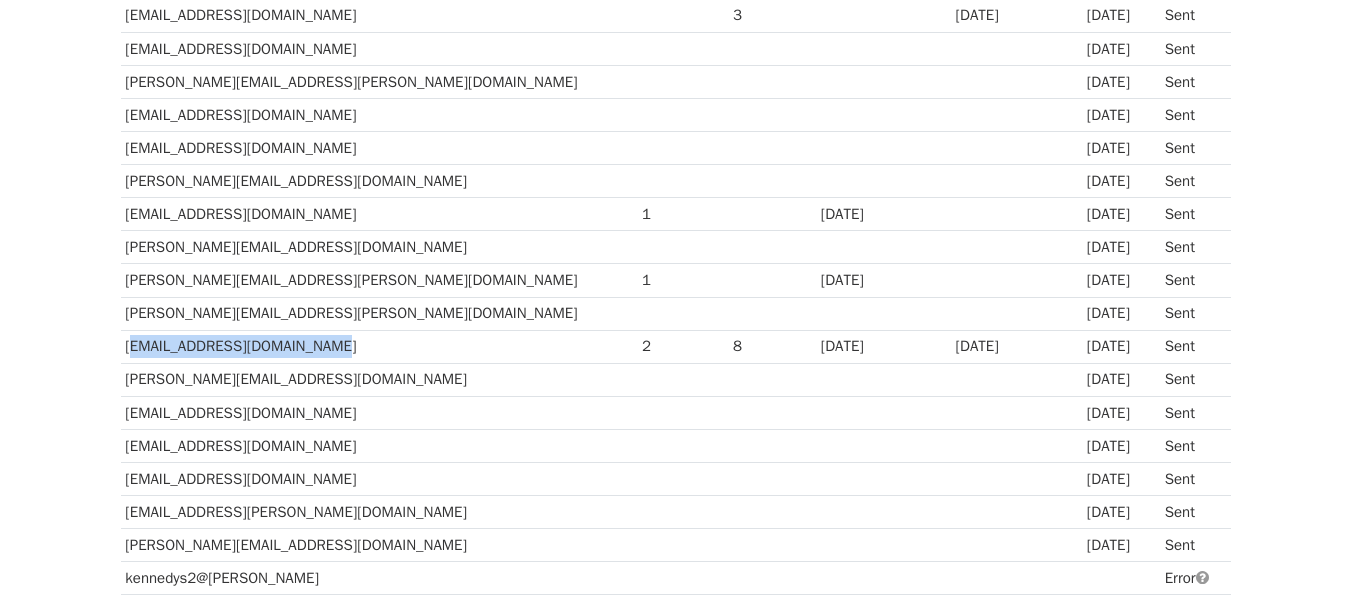 drag, startPoint x: 120, startPoint y: 352, endPoint x: 331, endPoint y: 358, distance: 211.0853 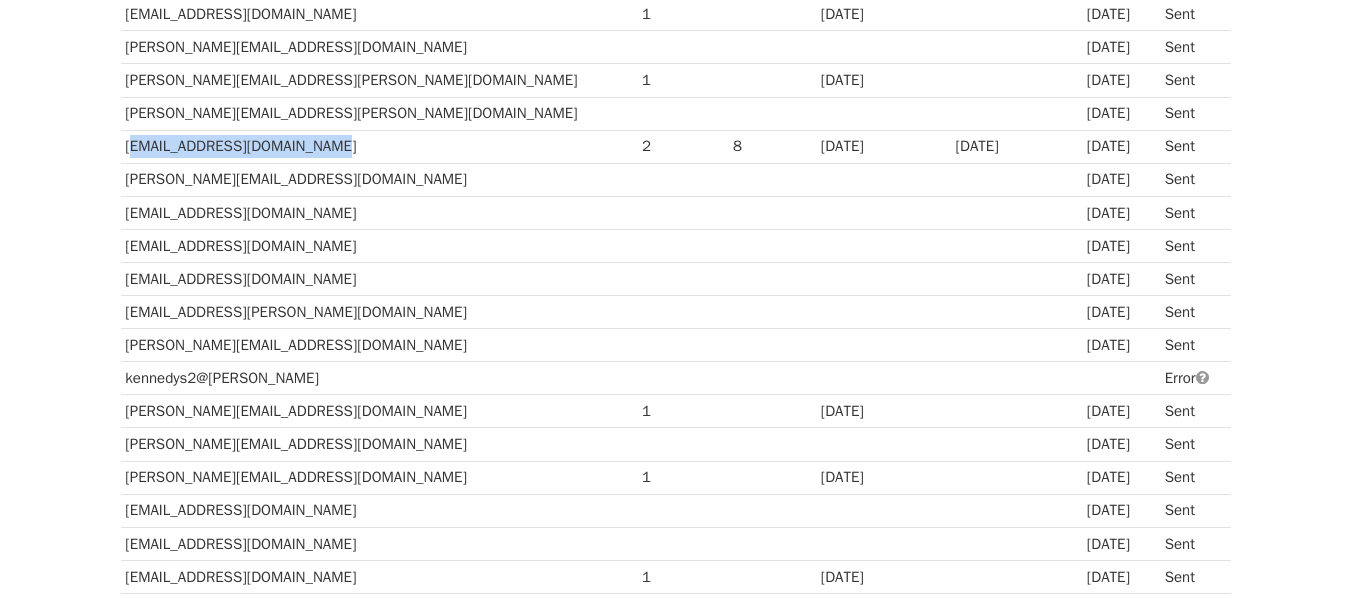 scroll, scrollTop: 900, scrollLeft: 0, axis: vertical 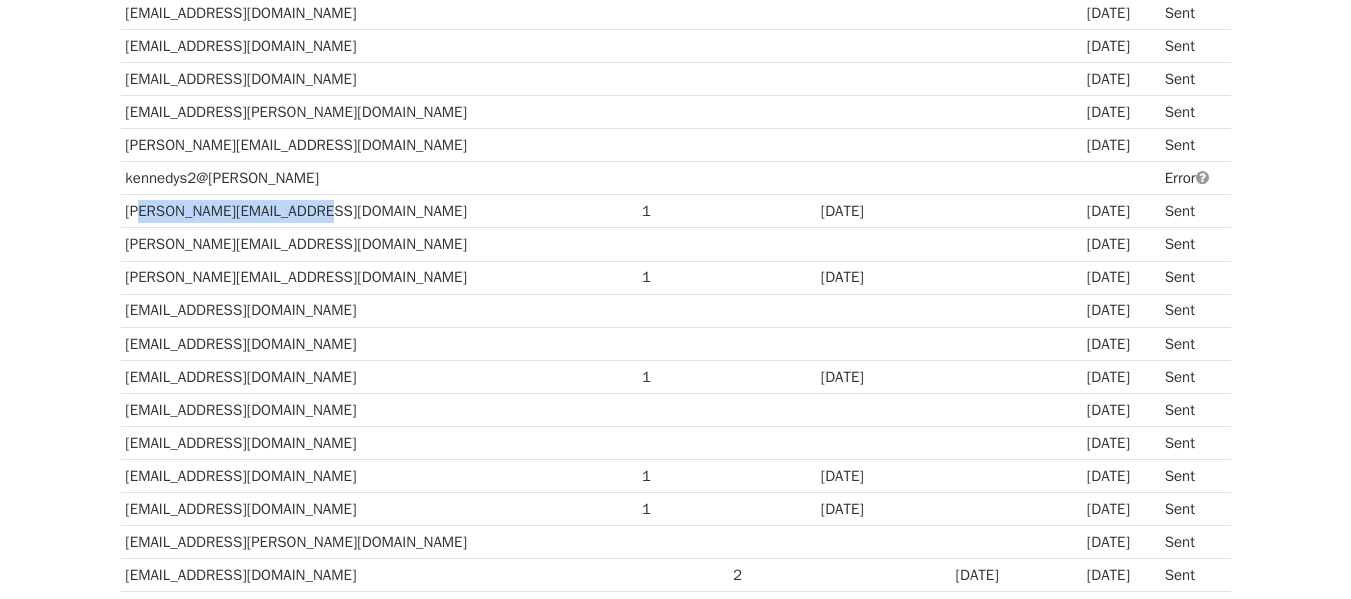 drag, startPoint x: 148, startPoint y: 207, endPoint x: 327, endPoint y: 211, distance: 179.0447 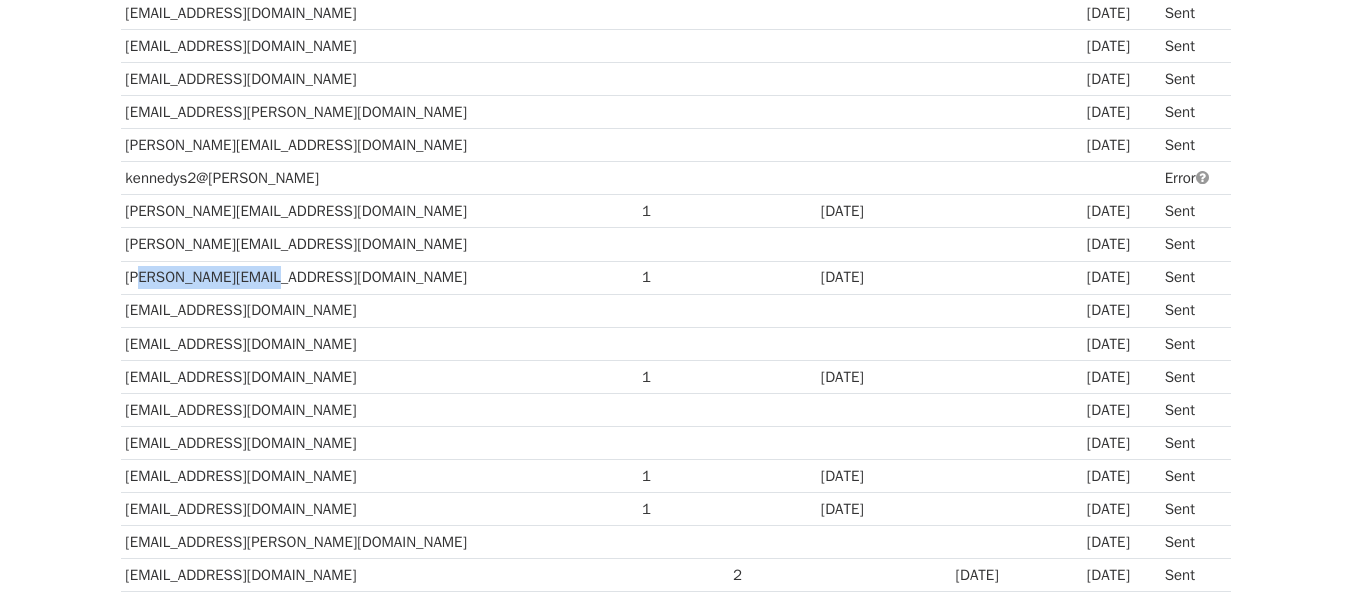 drag, startPoint x: 131, startPoint y: 270, endPoint x: 302, endPoint y: 281, distance: 171.35344 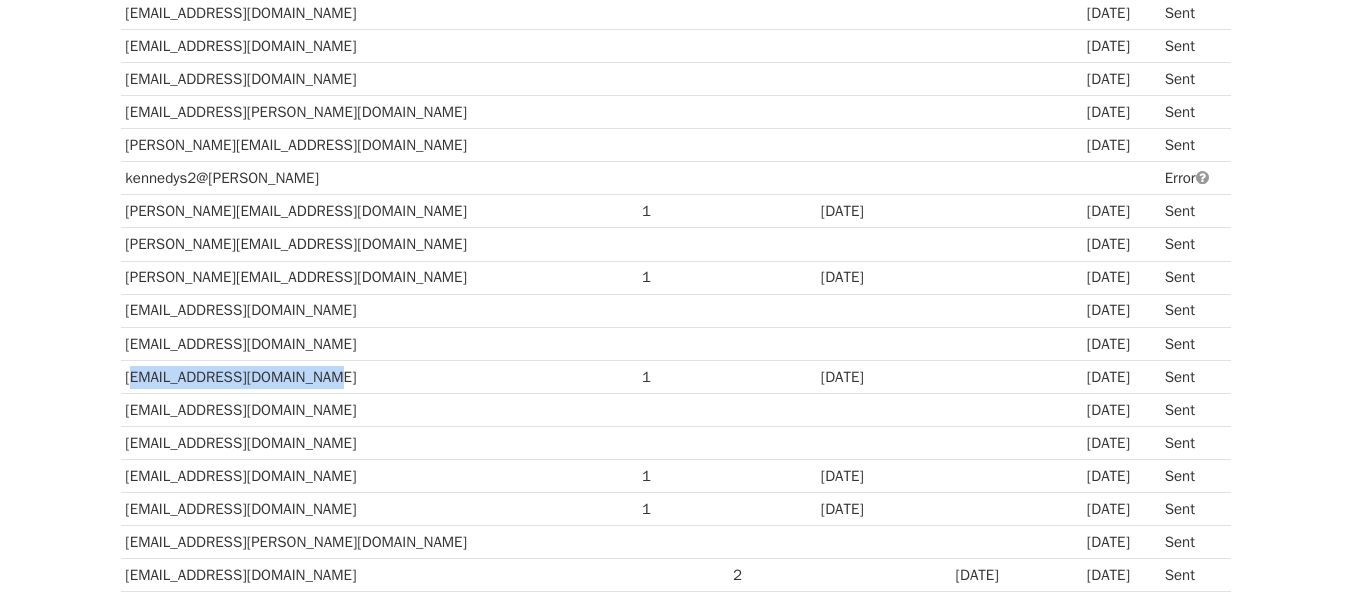 drag, startPoint x: 128, startPoint y: 371, endPoint x: 362, endPoint y: 380, distance: 234.17302 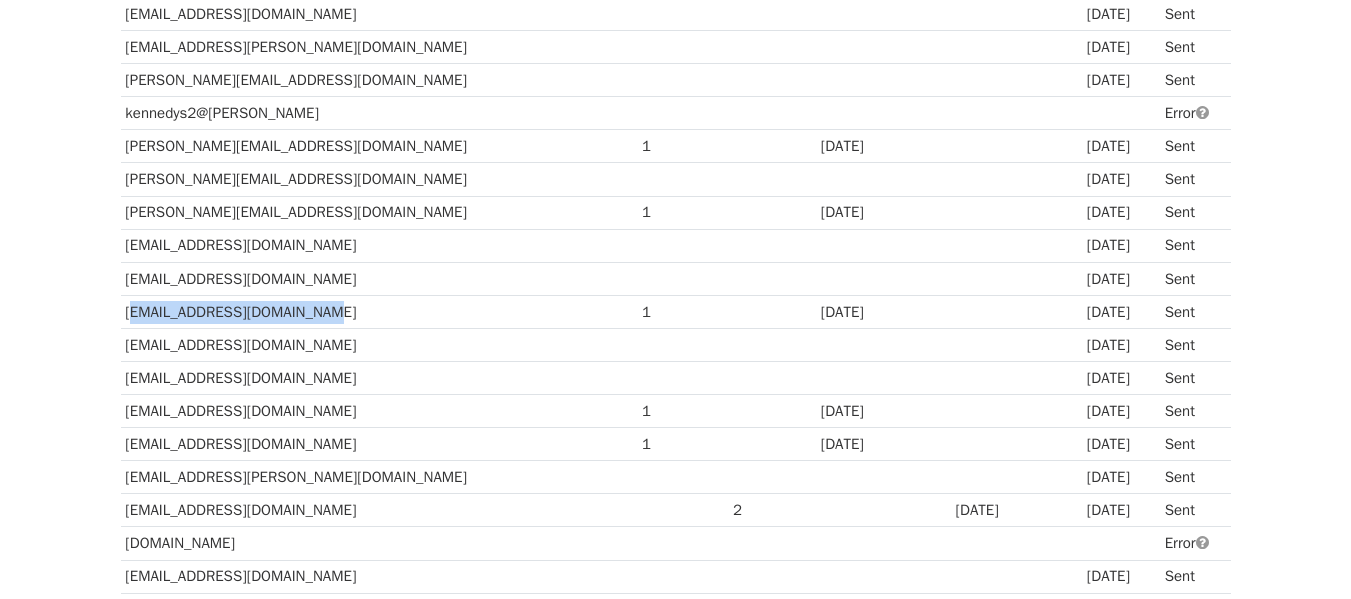 scroll, scrollTop: 1000, scrollLeft: 0, axis: vertical 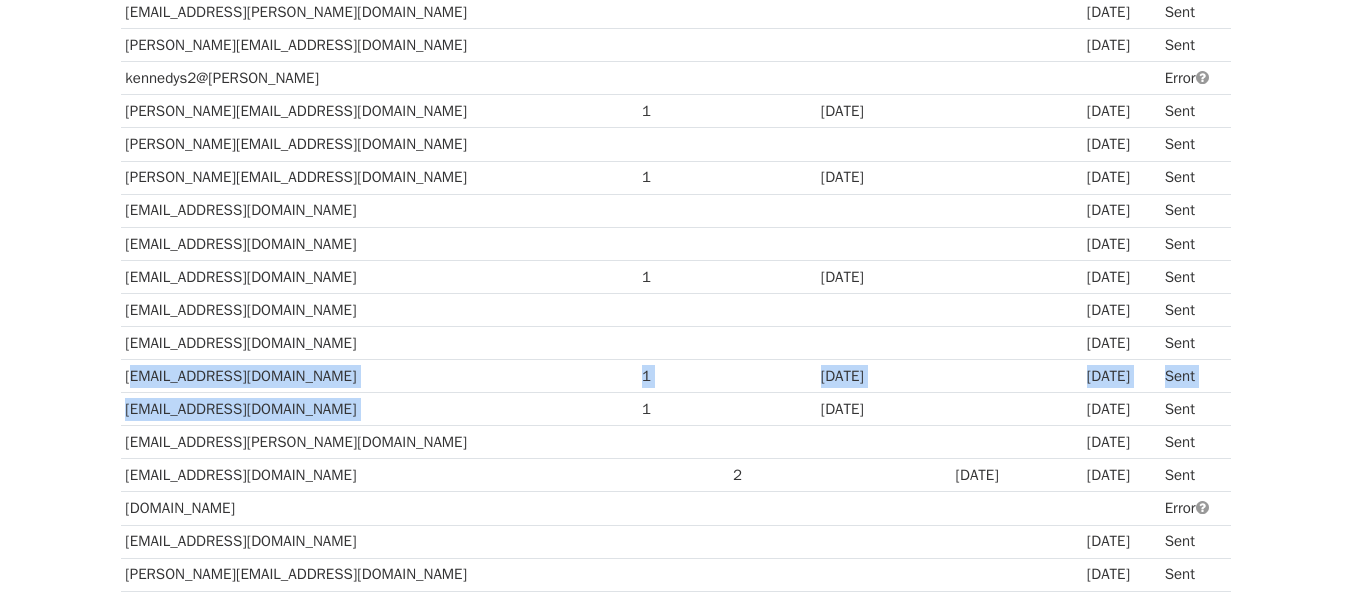 drag, startPoint x: 182, startPoint y: 383, endPoint x: 525, endPoint y: 401, distance: 343.472 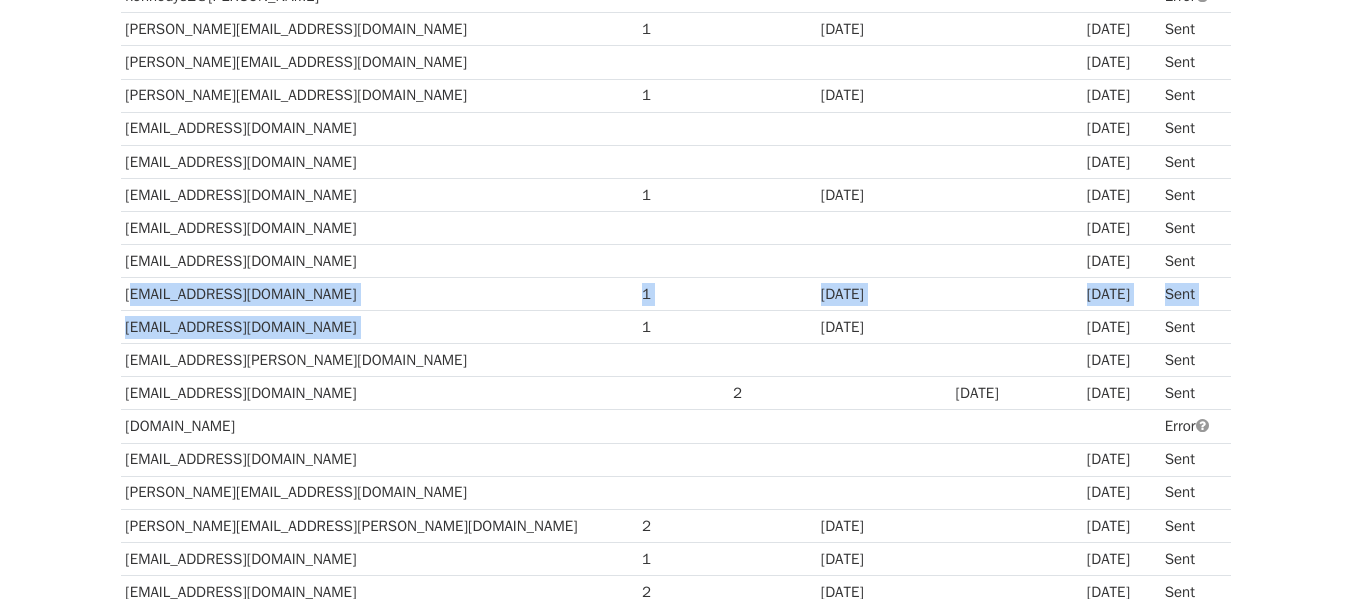 scroll, scrollTop: 1200, scrollLeft: 0, axis: vertical 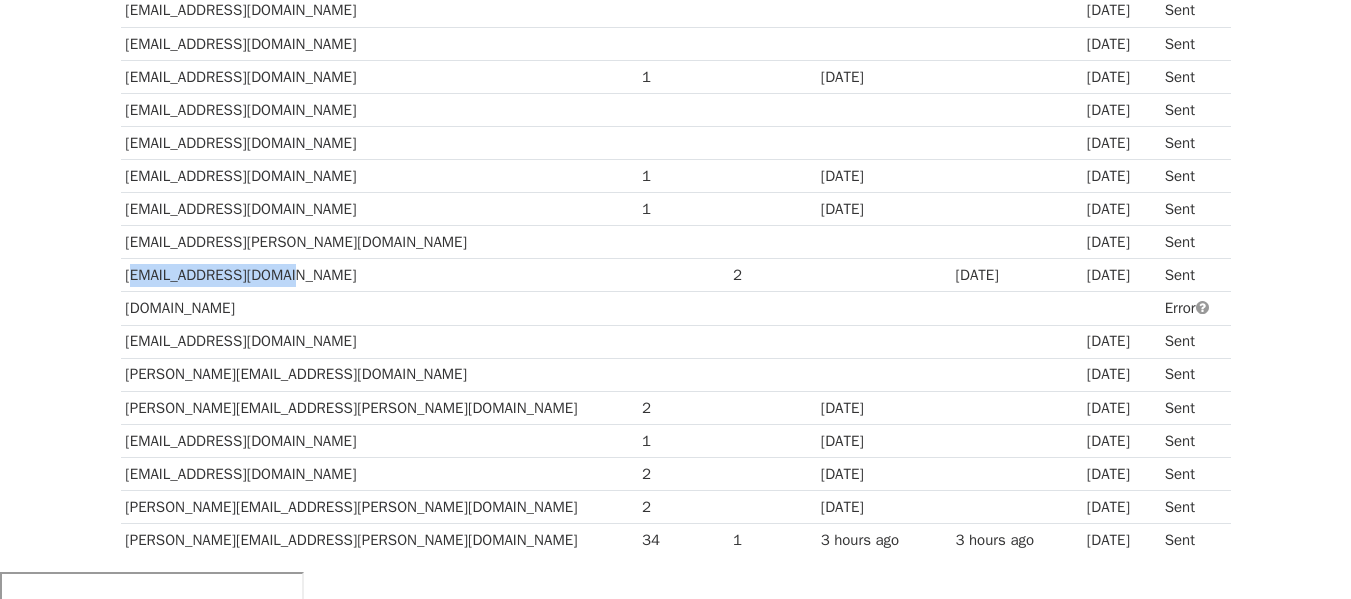 drag, startPoint x: 123, startPoint y: 277, endPoint x: 308, endPoint y: 284, distance: 185.13239 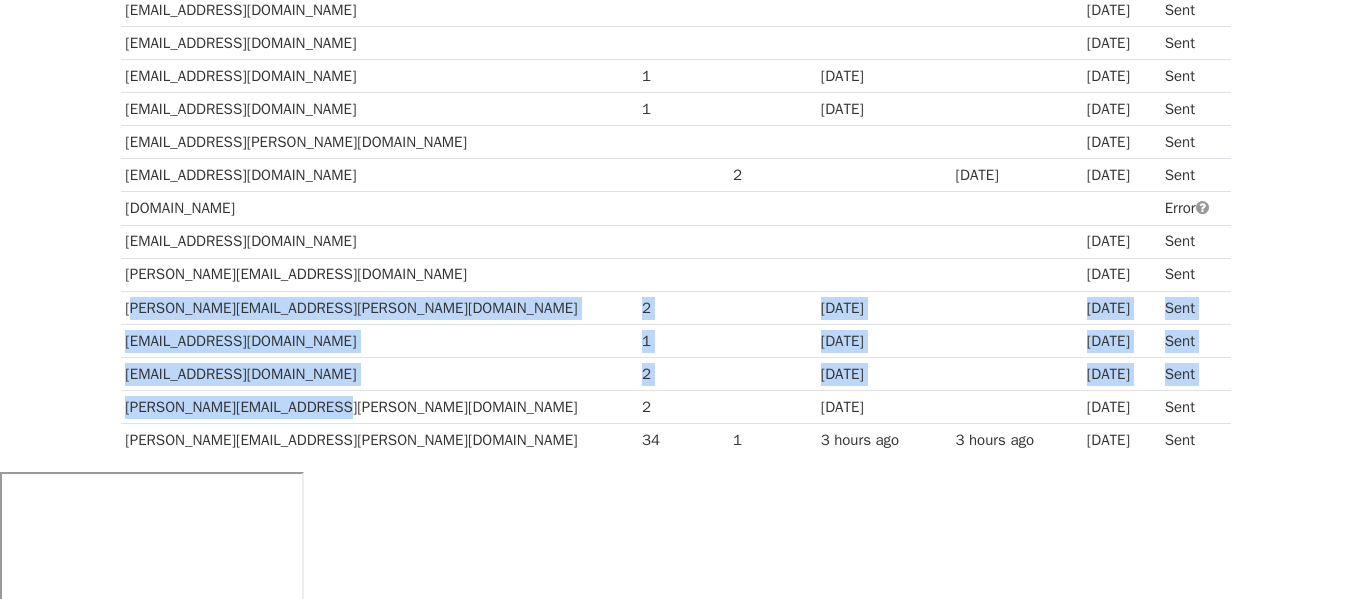 drag, startPoint x: 126, startPoint y: 305, endPoint x: 315, endPoint y: 399, distance: 211.0853 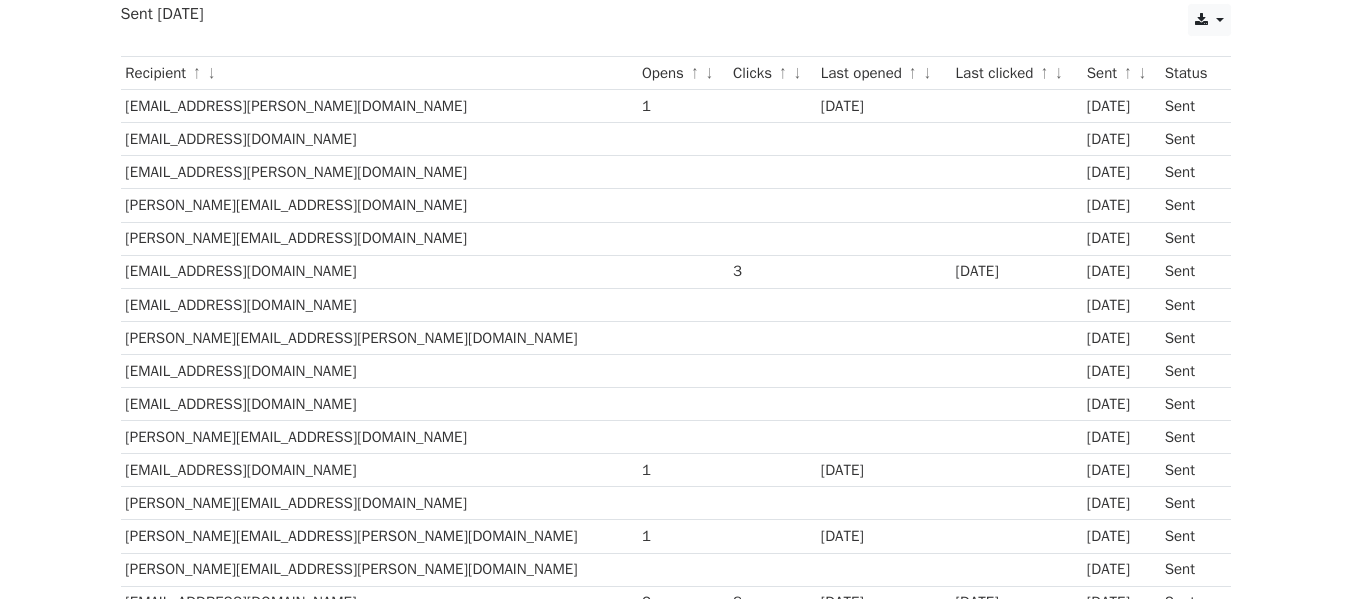scroll, scrollTop: 0, scrollLeft: 0, axis: both 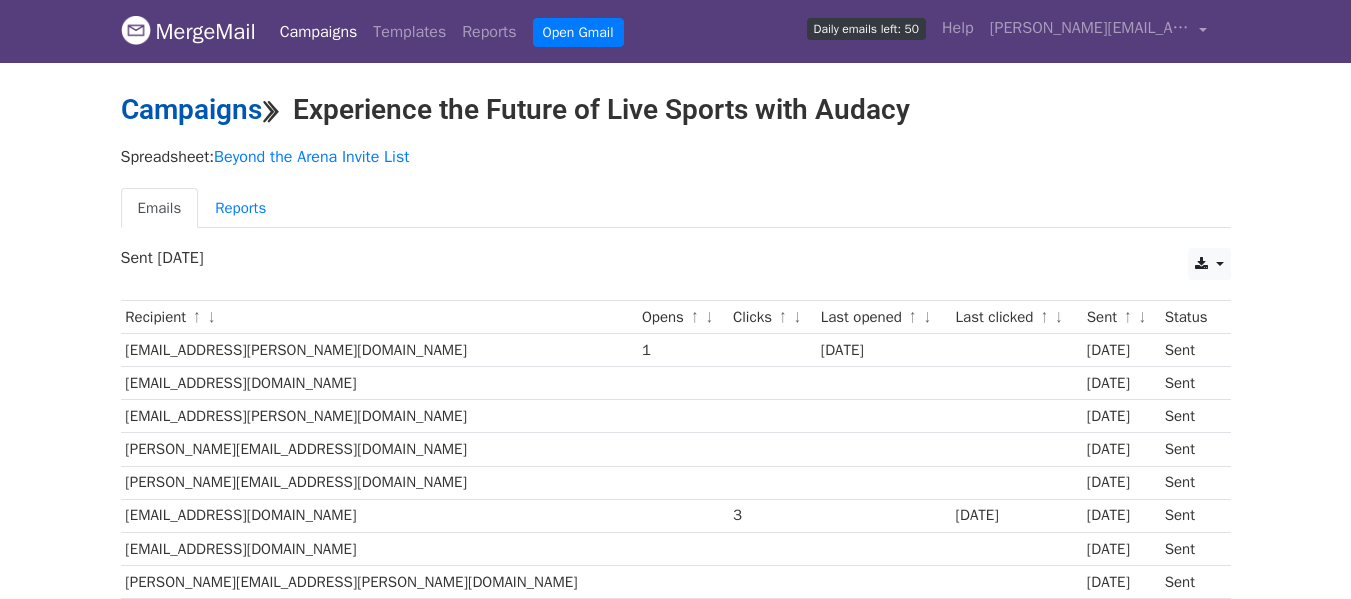 click on "Campaigns" at bounding box center [191, 109] 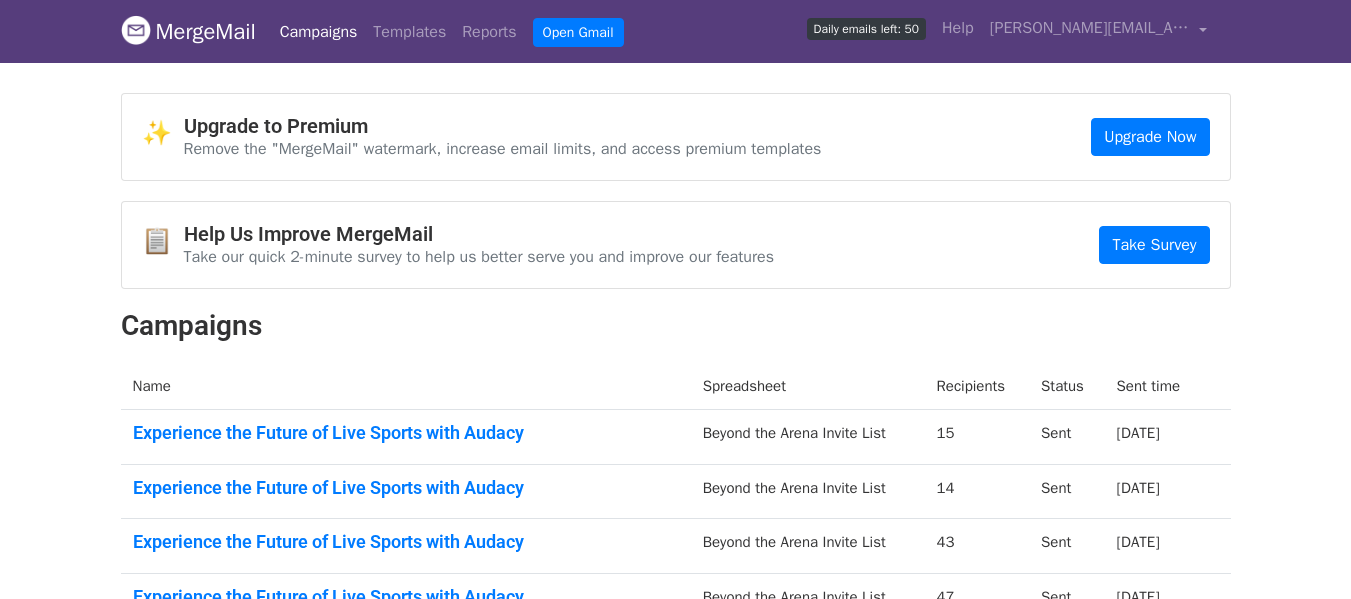 scroll, scrollTop: 0, scrollLeft: 0, axis: both 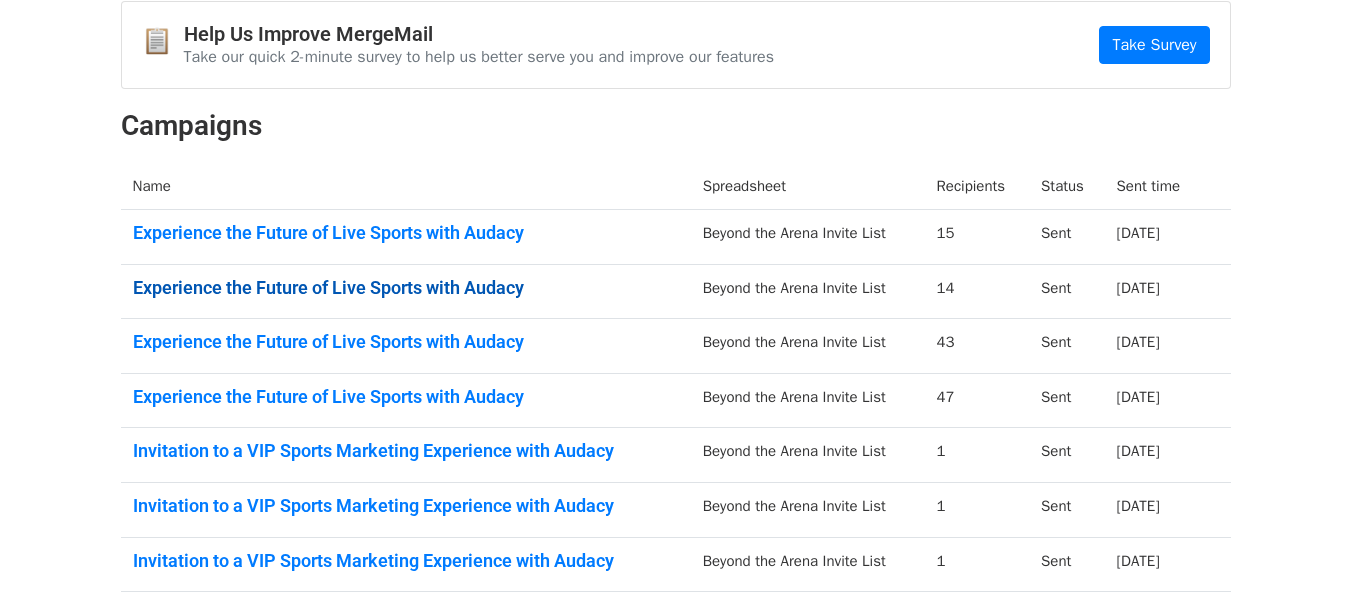 click on "Experience the Future of Live Sports with Audacy" at bounding box center [406, 288] 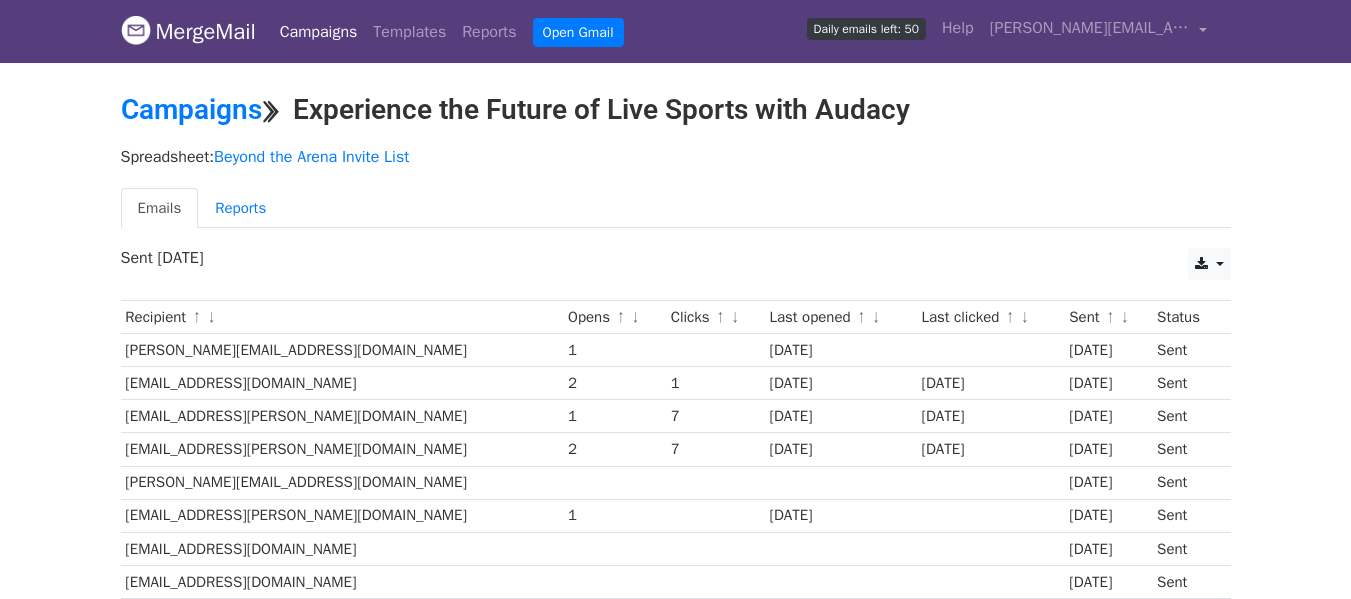 scroll, scrollTop: 0, scrollLeft: 0, axis: both 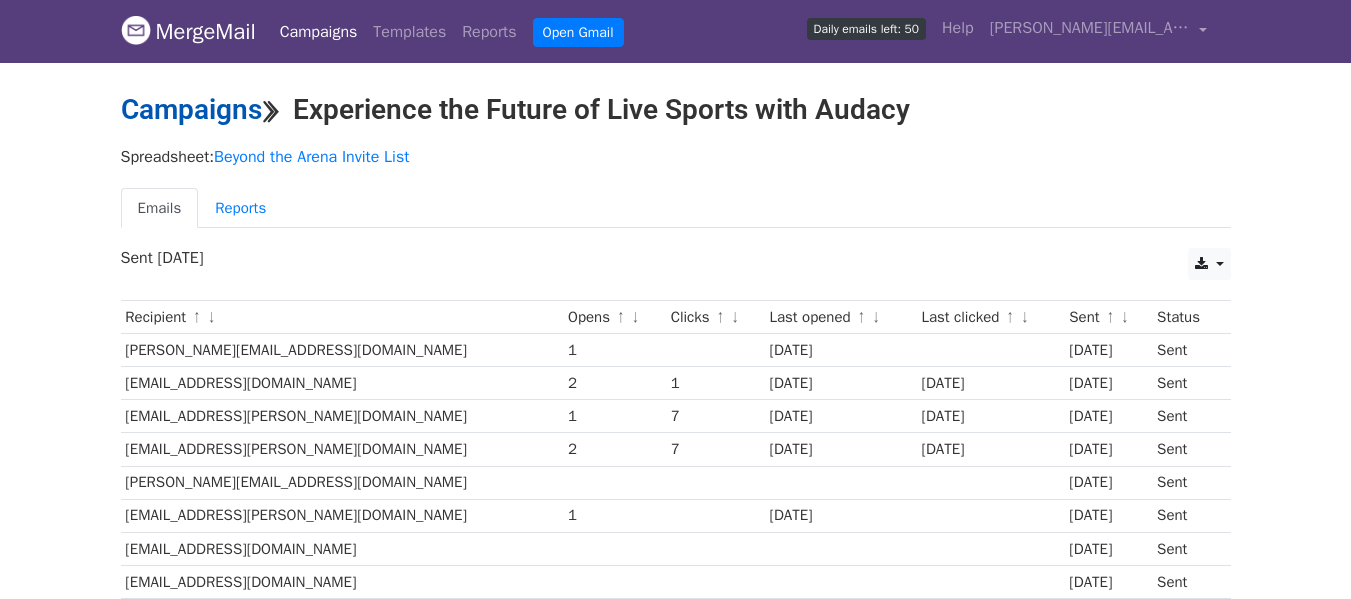 click on "Campaigns" at bounding box center [191, 109] 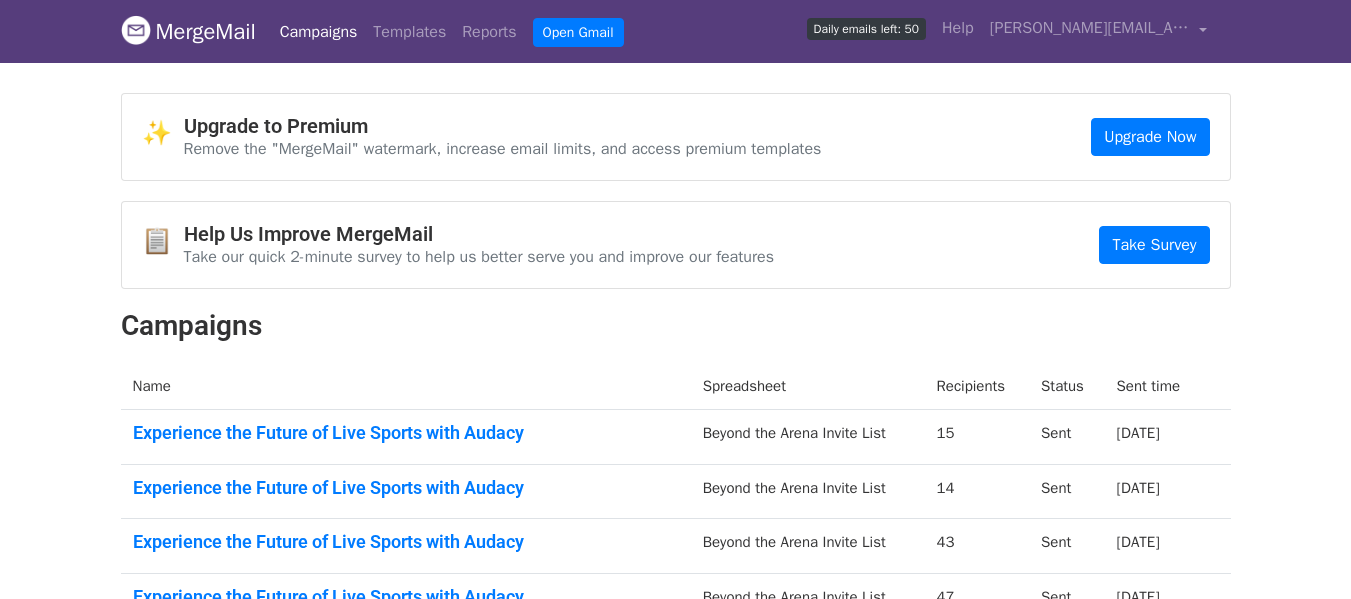 scroll, scrollTop: 0, scrollLeft: 0, axis: both 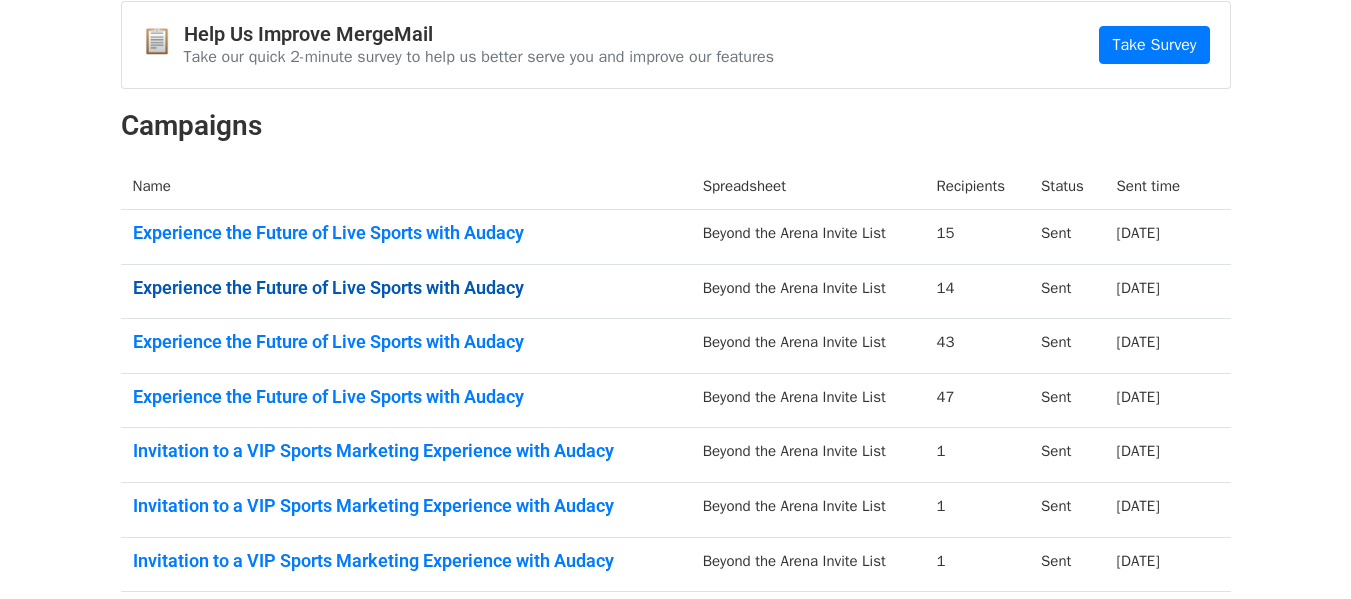 click on "Experience the Future of Live Sports with Audacy" at bounding box center [406, 288] 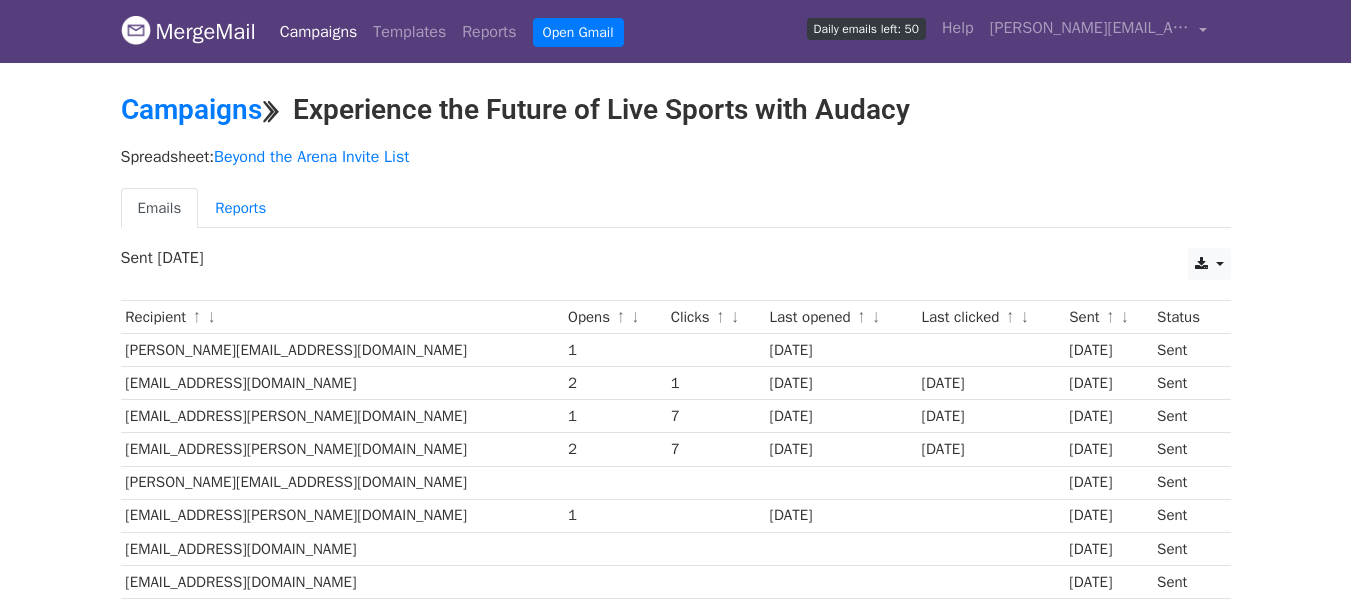 scroll, scrollTop: 0, scrollLeft: 0, axis: both 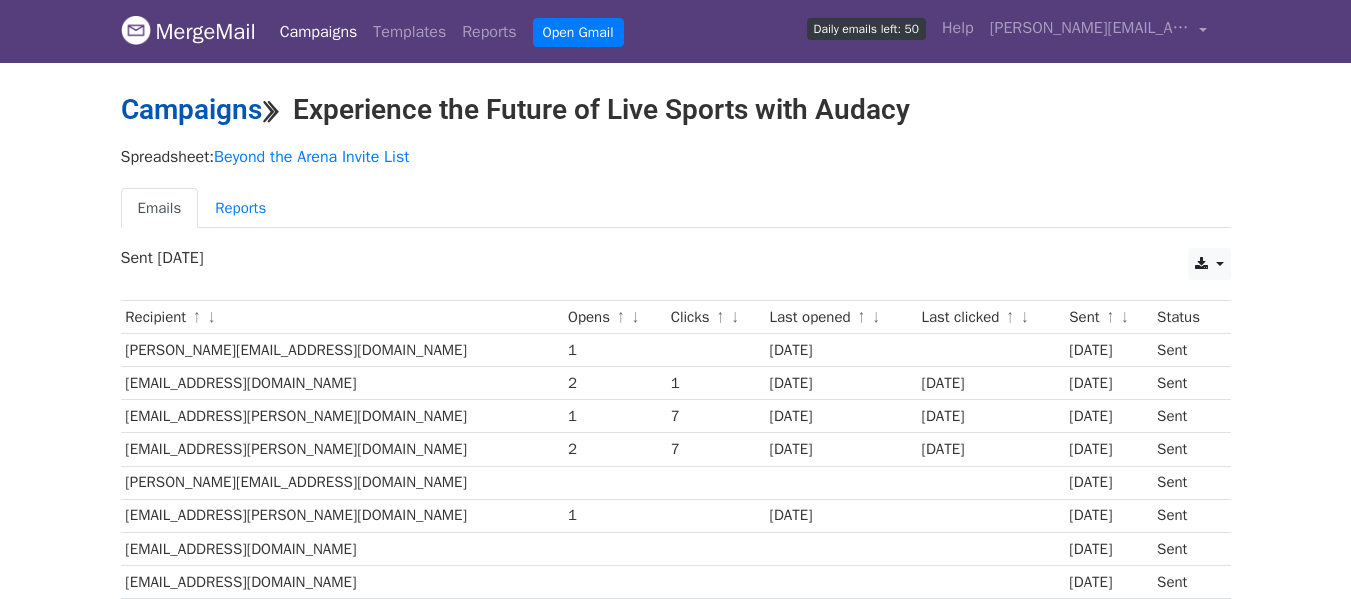 click on "Campaigns" at bounding box center [191, 109] 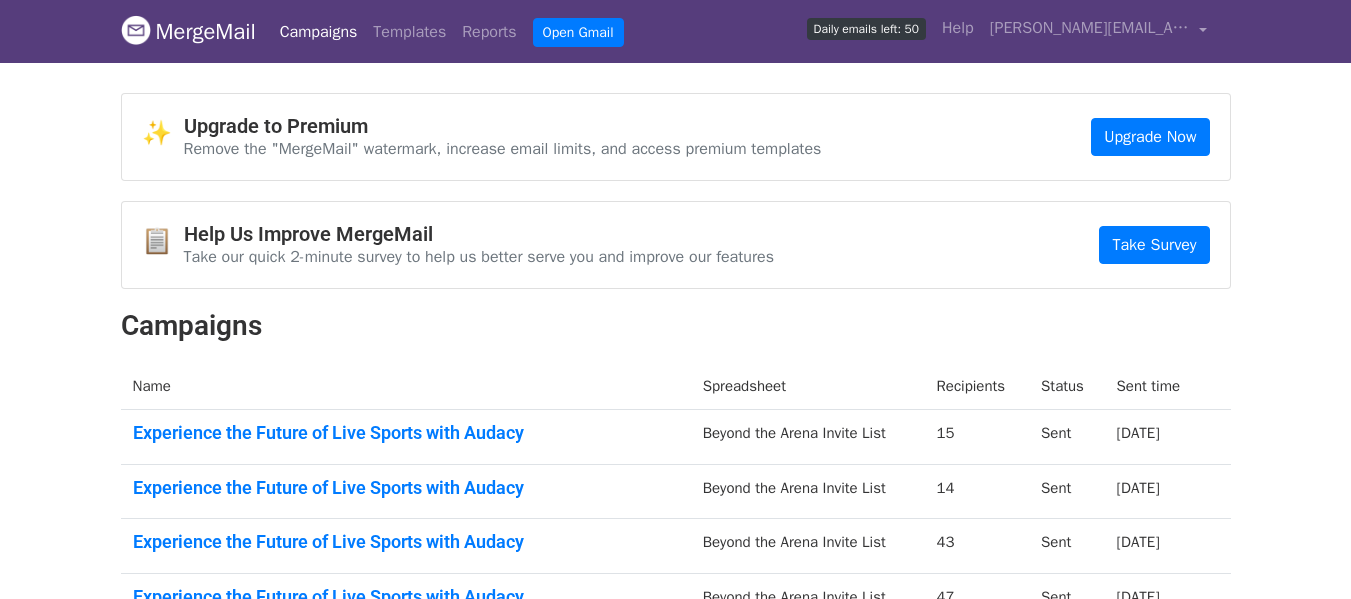 scroll, scrollTop: 0, scrollLeft: 0, axis: both 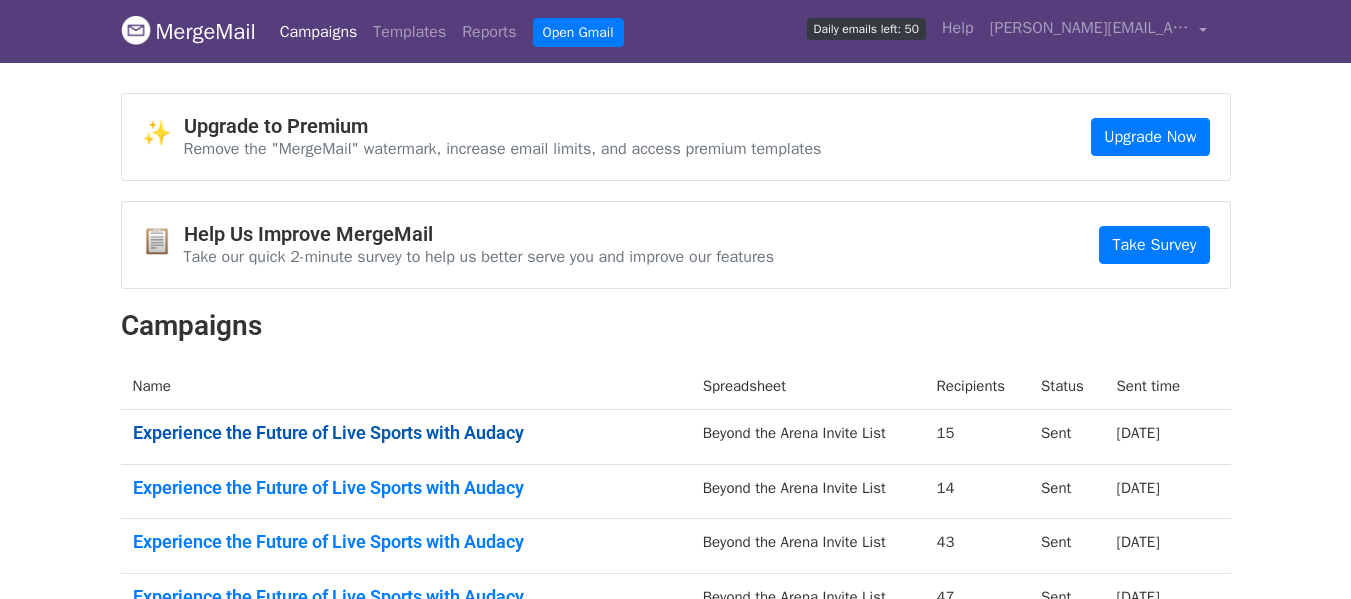 click on "Experience the Future of Live Sports with Audacy" at bounding box center (406, 433) 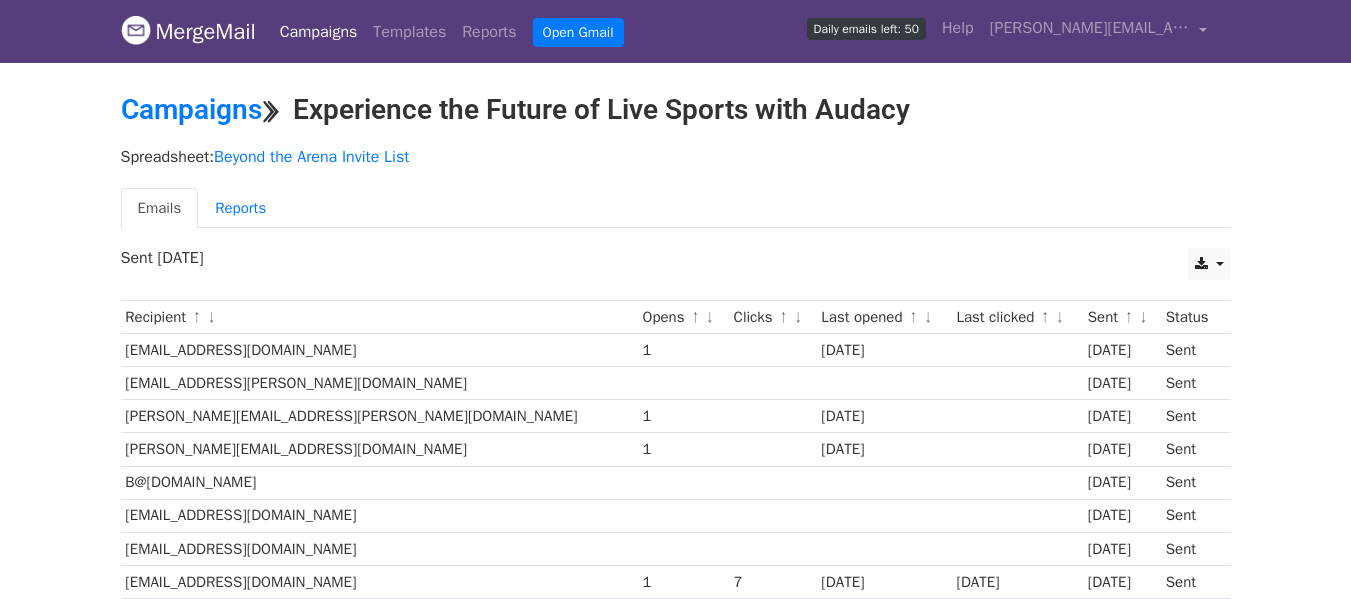 scroll, scrollTop: 0, scrollLeft: 0, axis: both 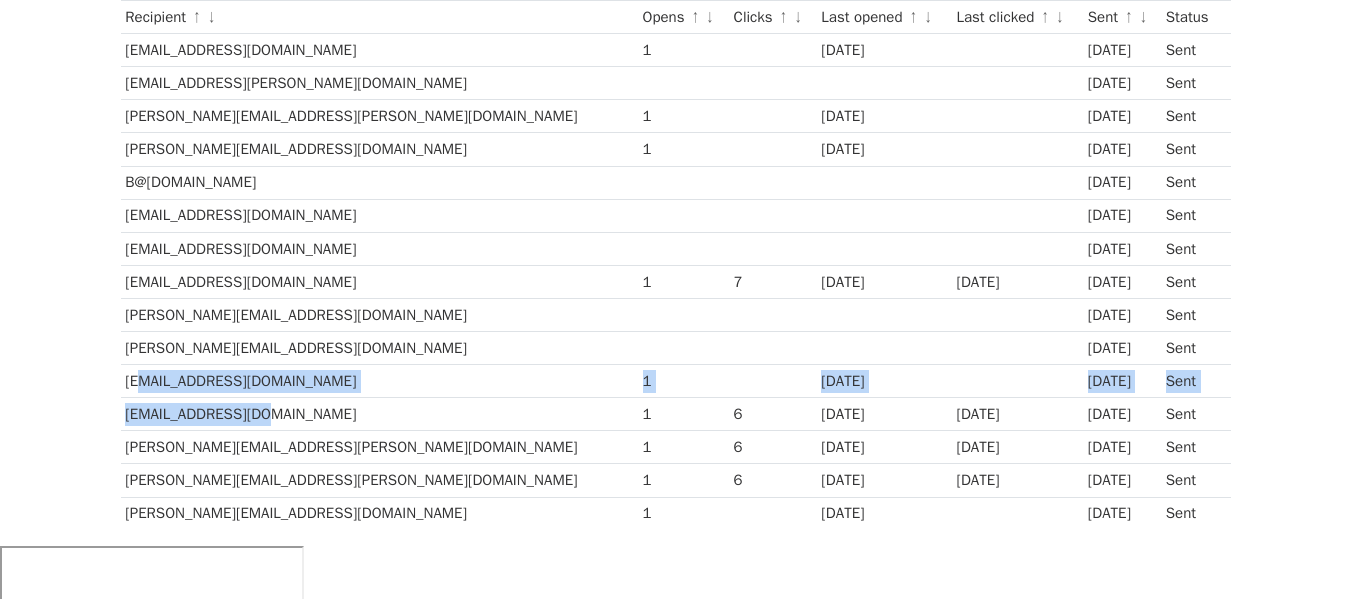 drag, startPoint x: 135, startPoint y: 387, endPoint x: 259, endPoint y: 410, distance: 126.11503 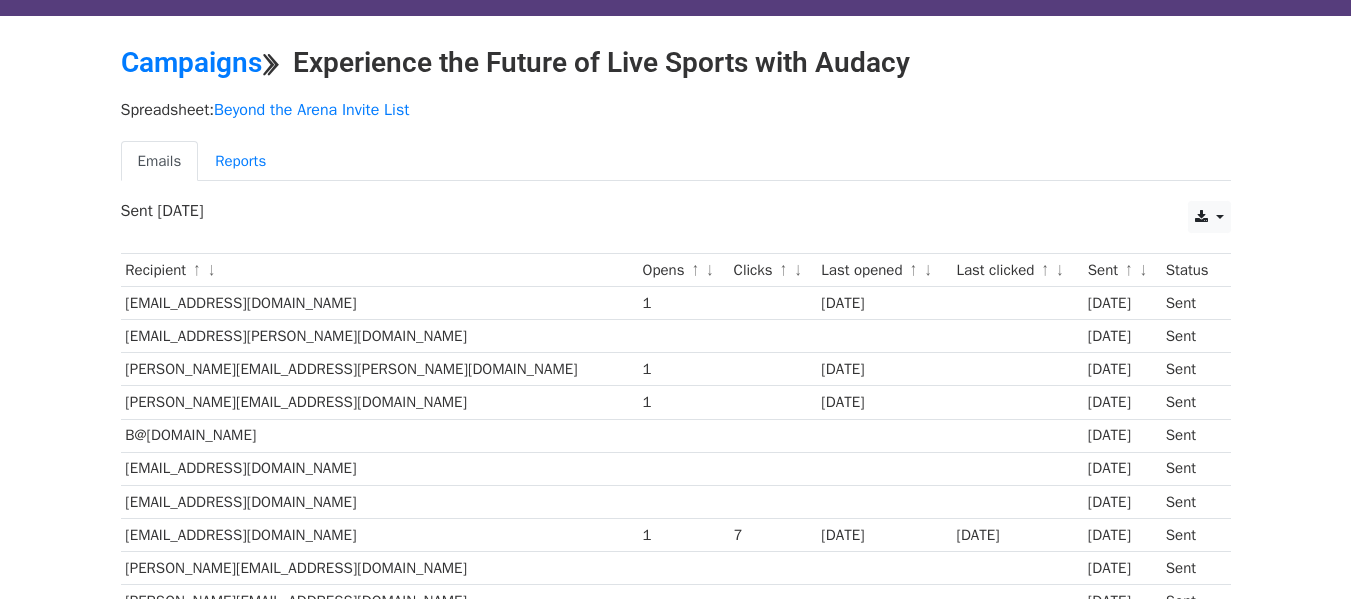 scroll, scrollTop: 0, scrollLeft: 0, axis: both 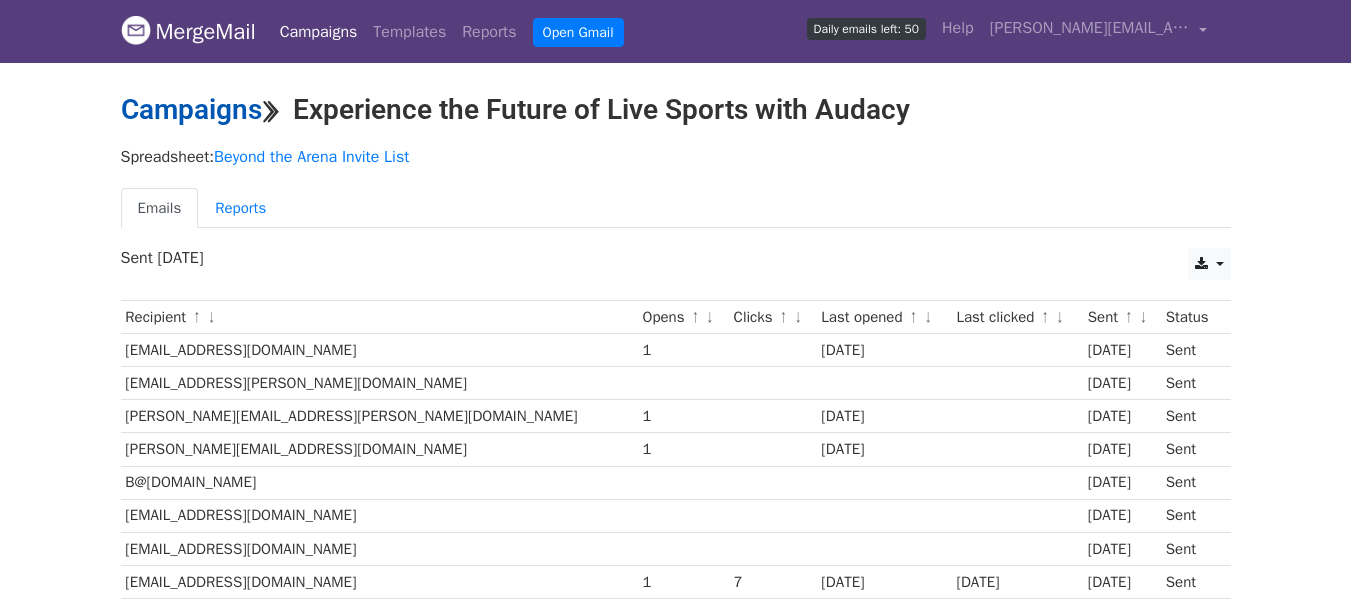 click on "Campaigns" at bounding box center [191, 109] 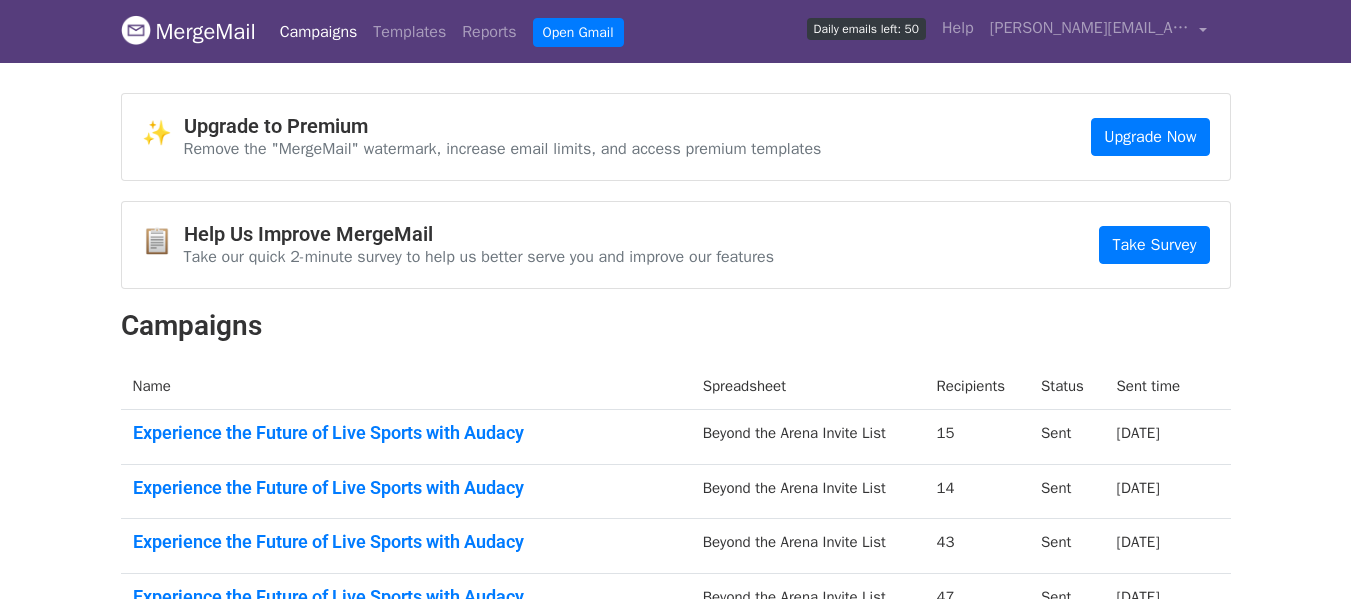 scroll, scrollTop: 0, scrollLeft: 0, axis: both 